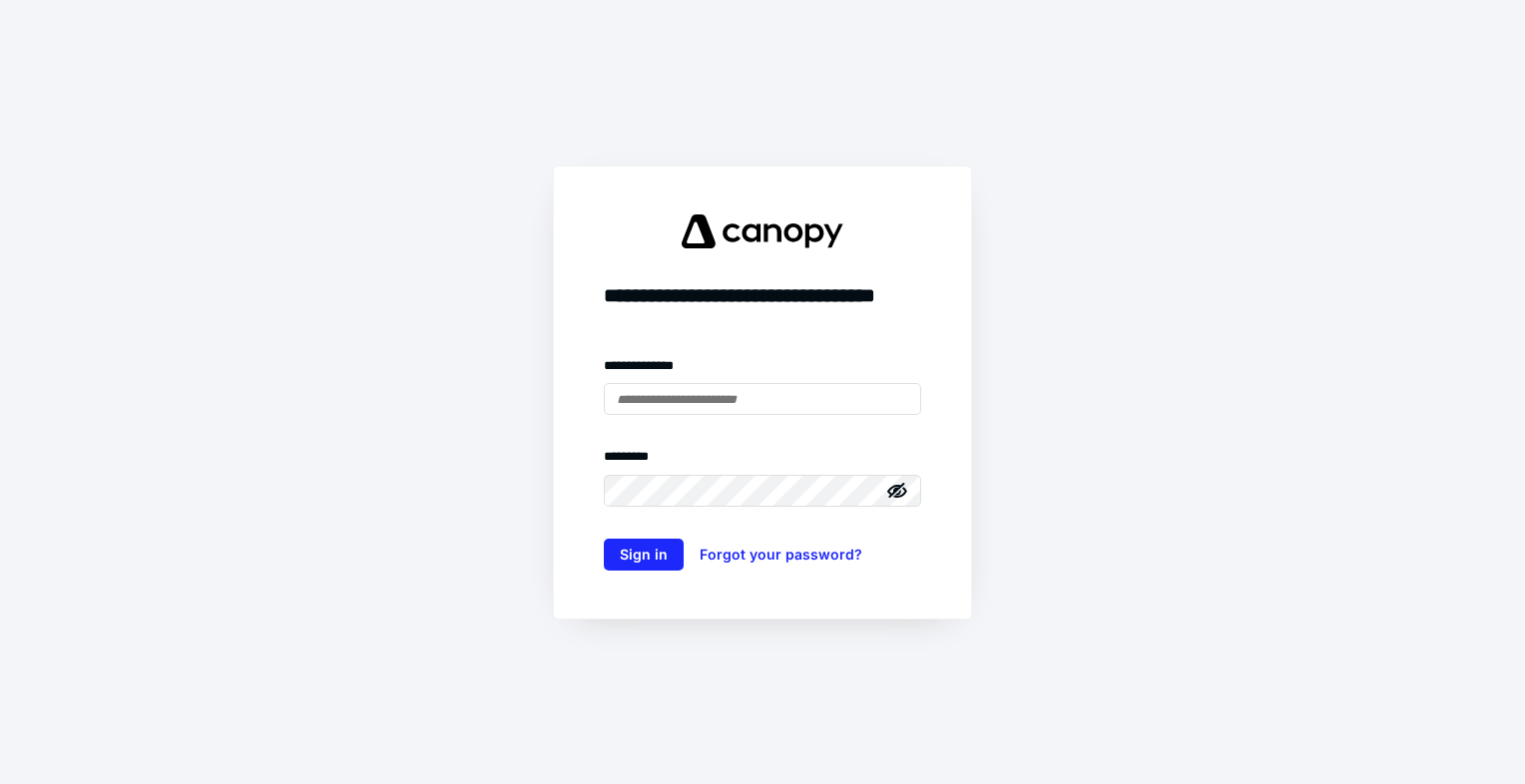 scroll, scrollTop: 0, scrollLeft: 0, axis: both 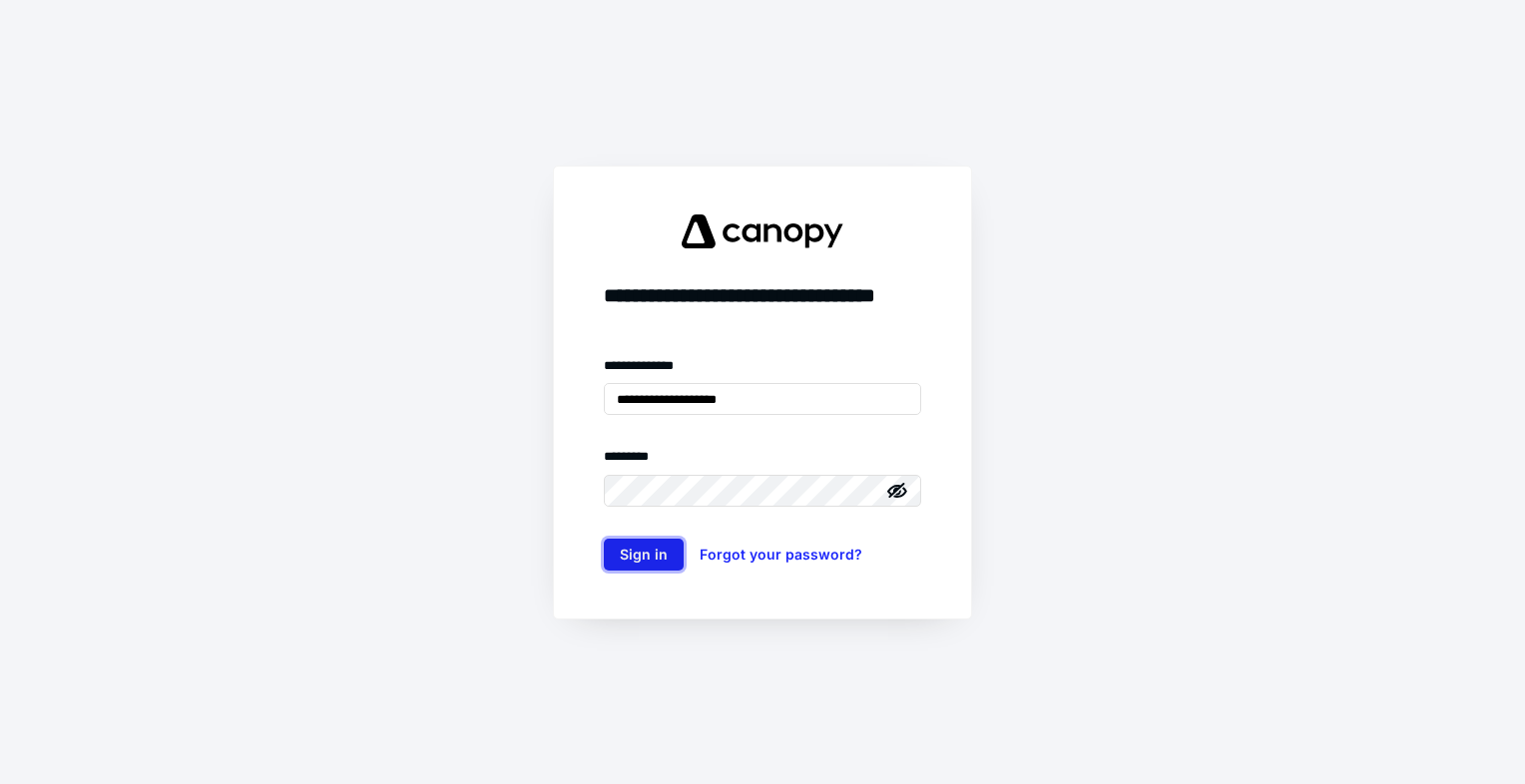 click on "Sign in" at bounding box center [644, 555] 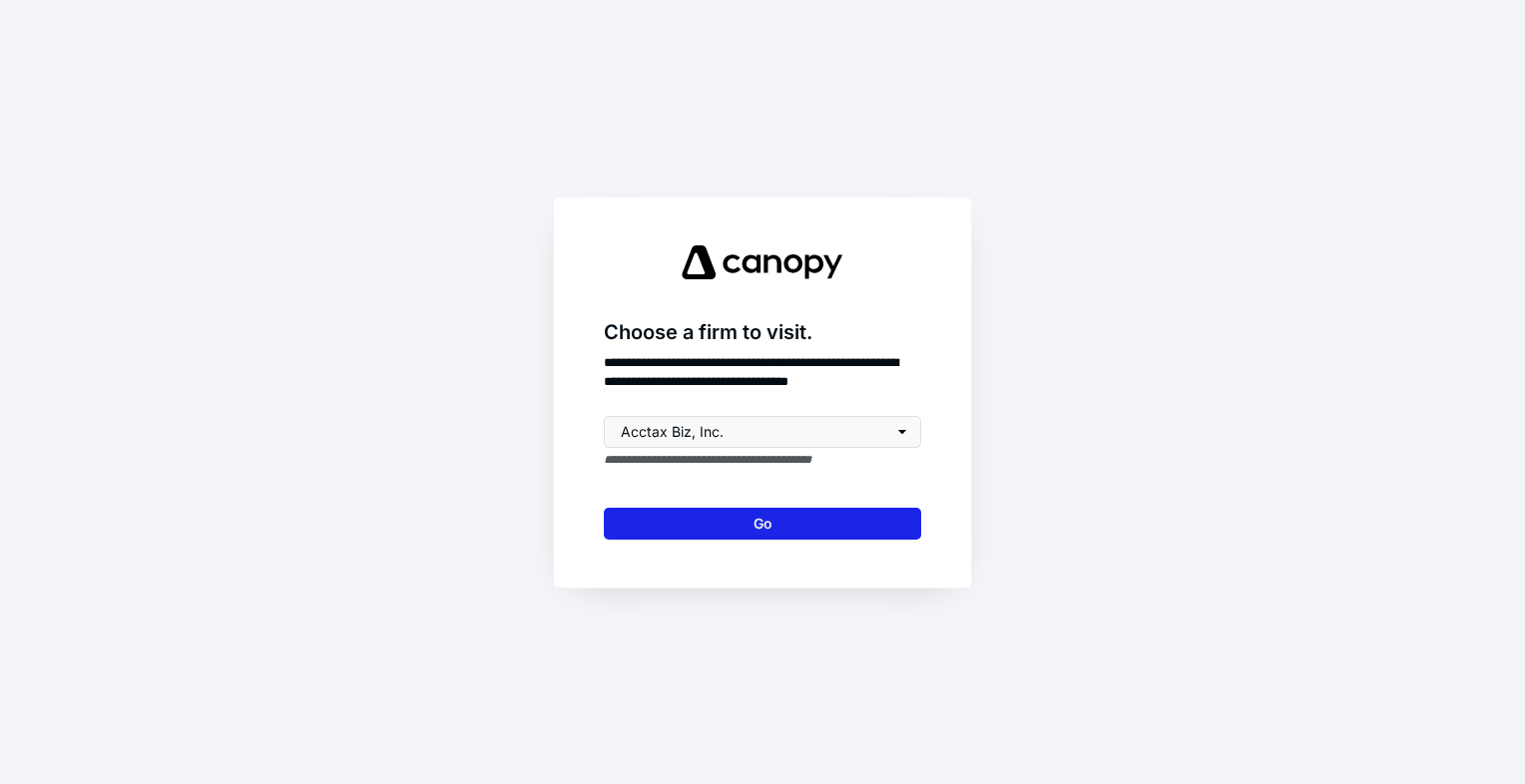 click on "Go" at bounding box center (762, 524) 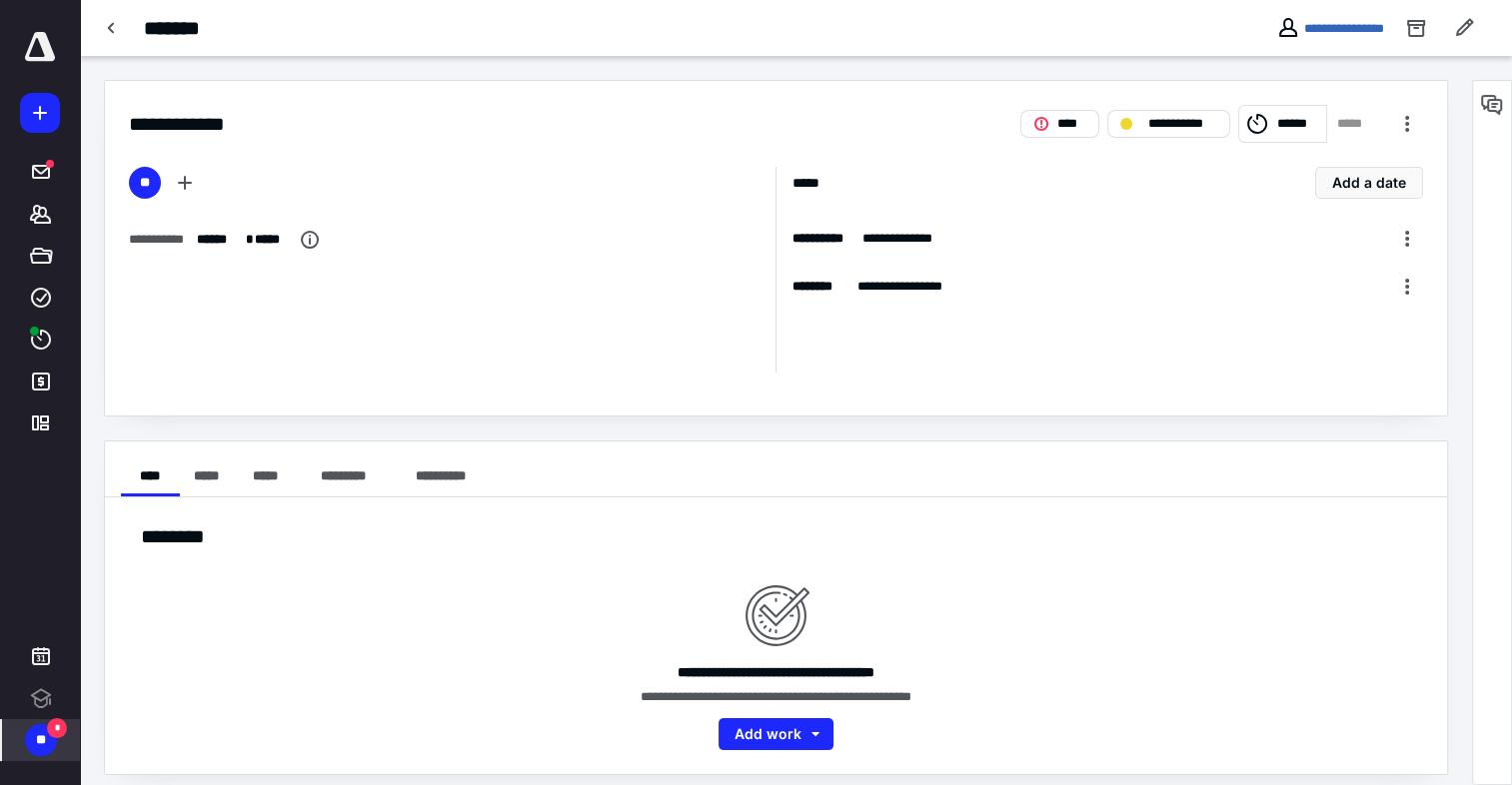 click on "**" at bounding box center (41, 740) 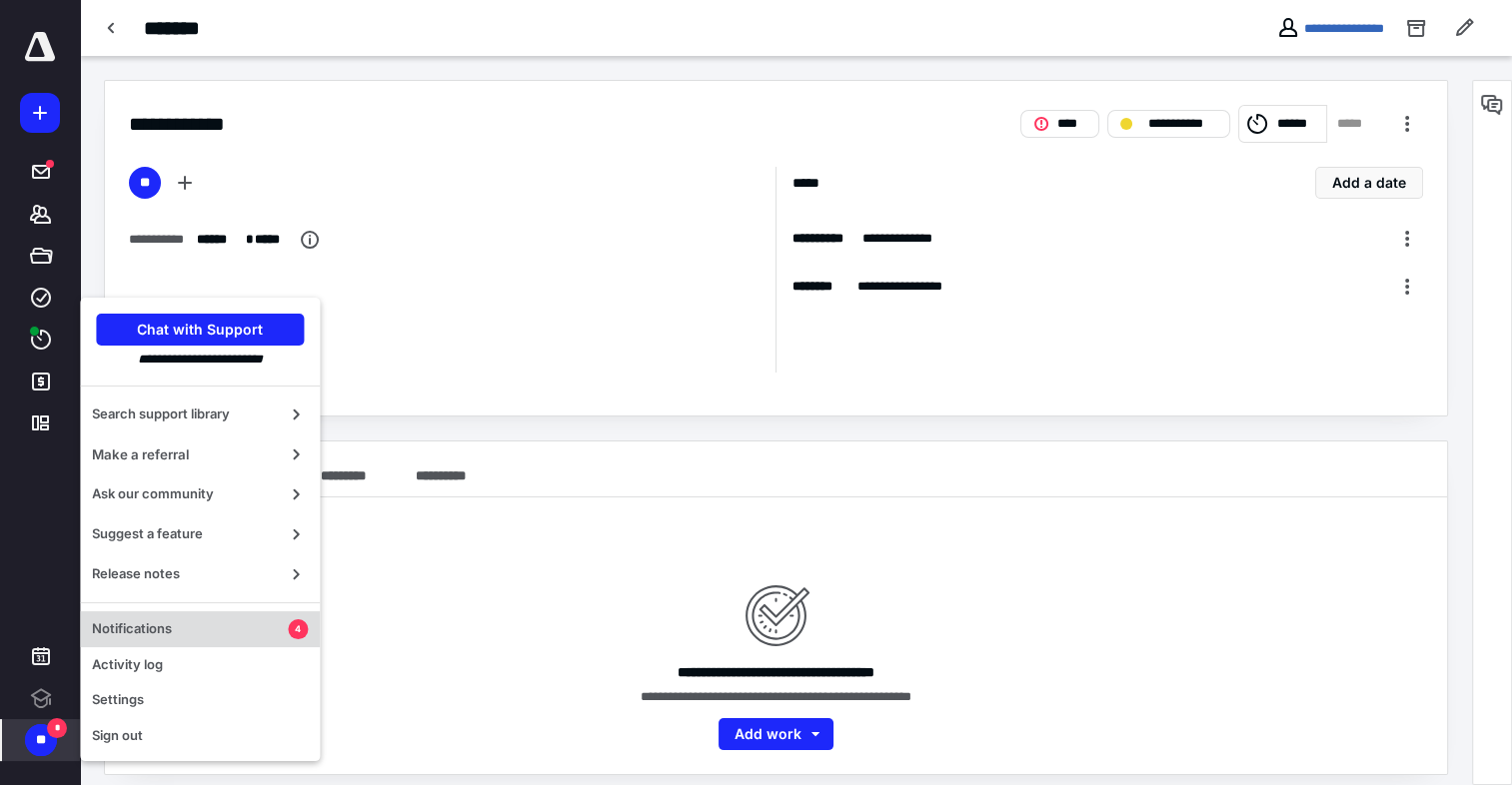 click on "Notifications 4" at bounding box center (200, 629) 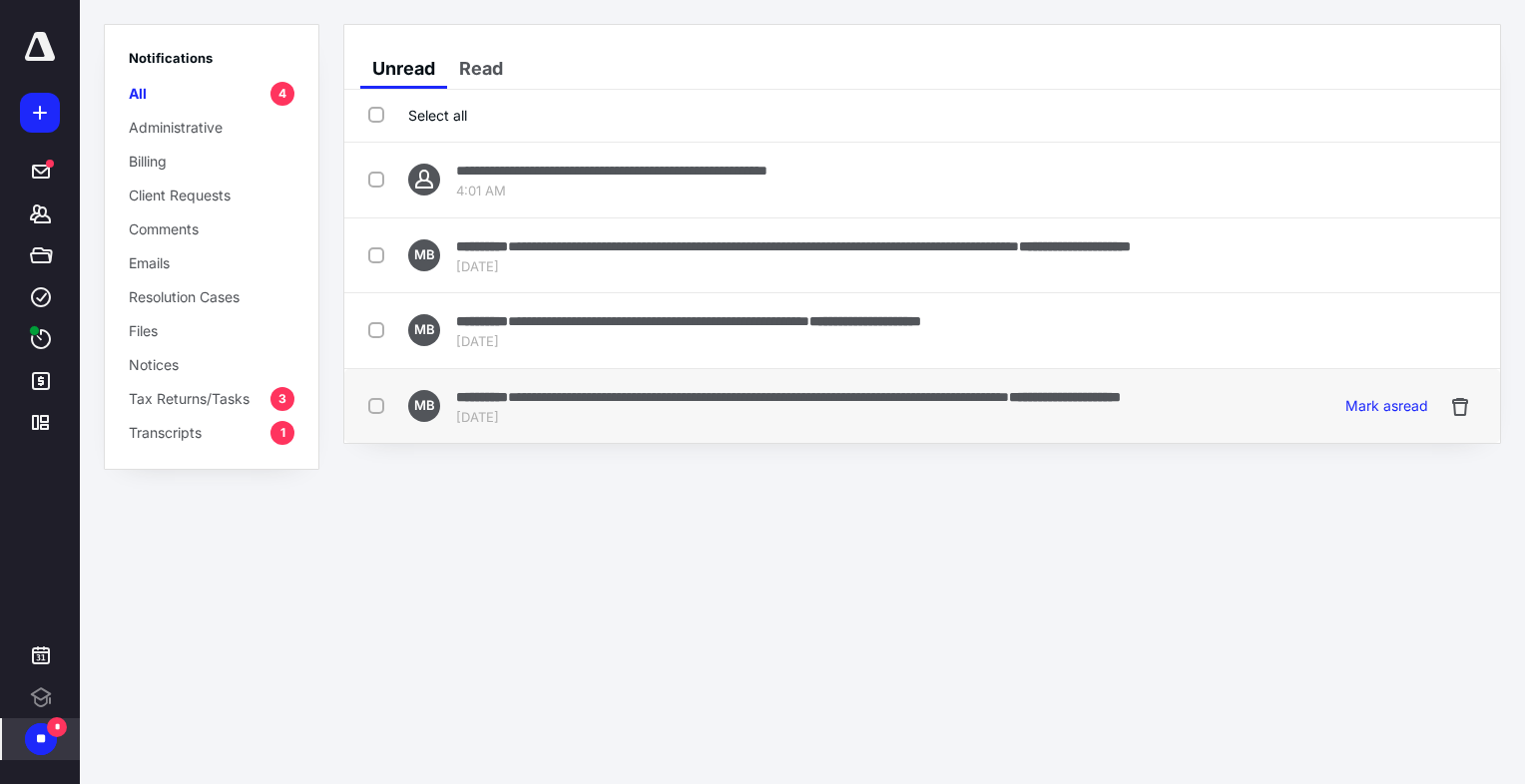 click at bounding box center (380, 405) 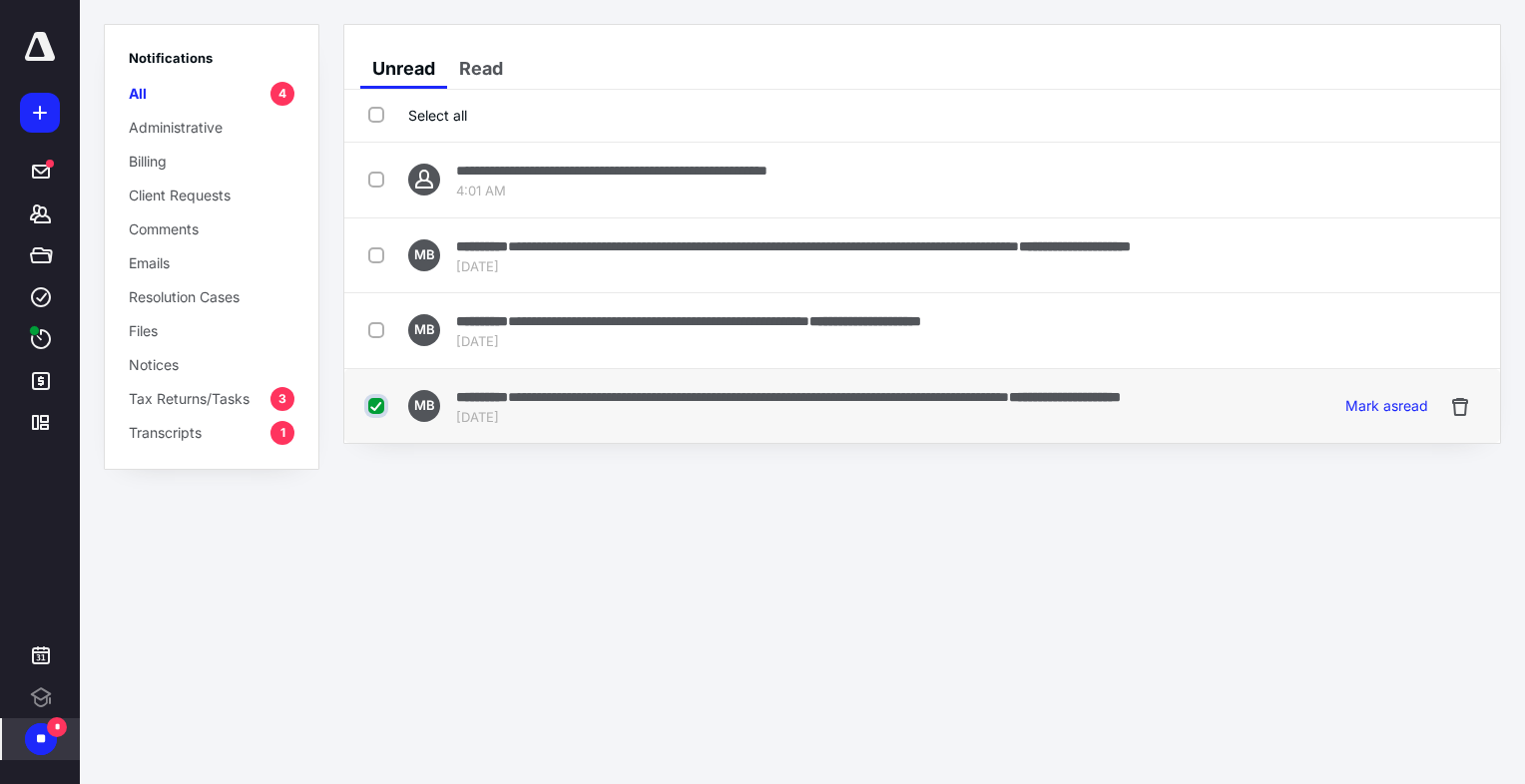 checkbox on "true" 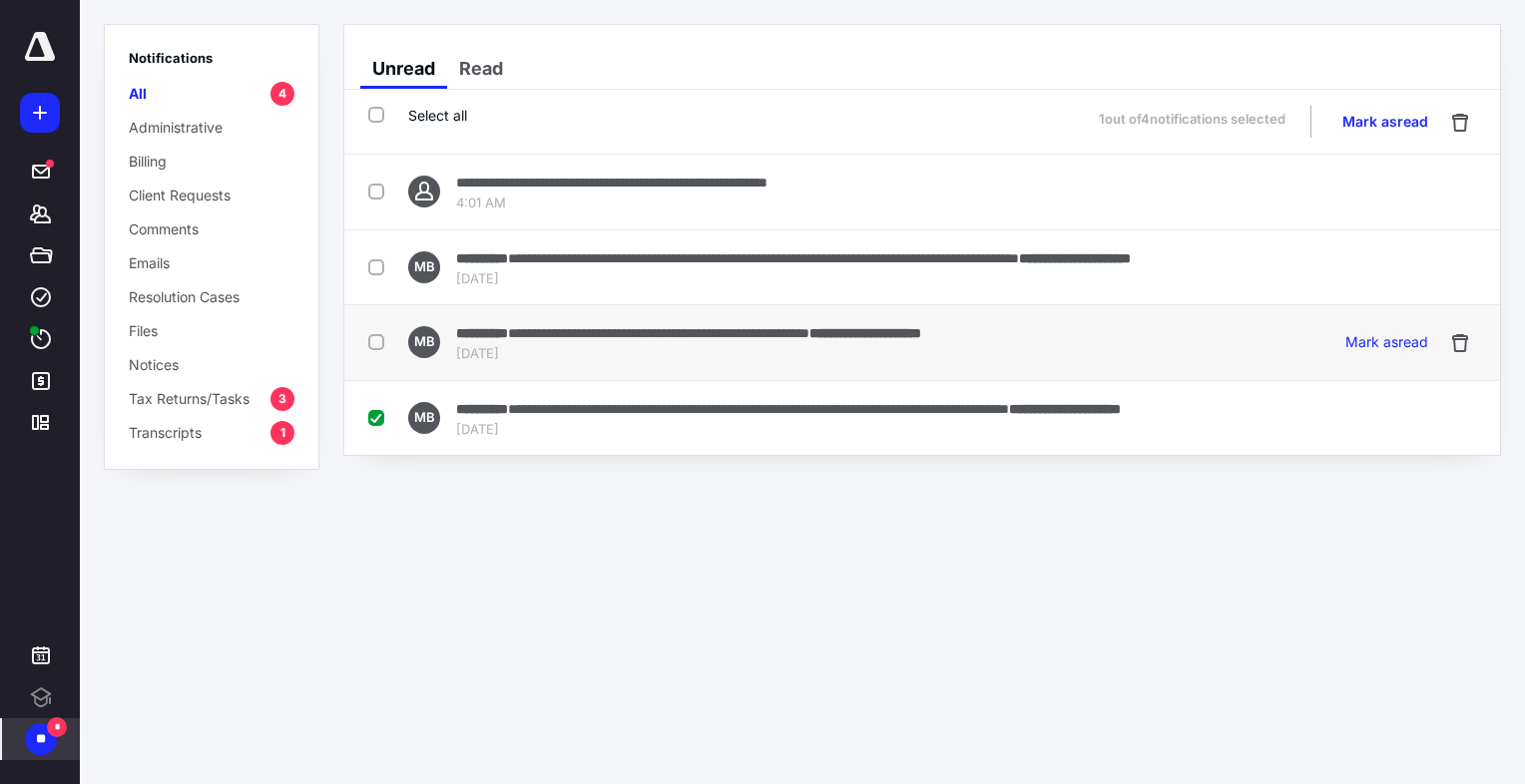 click at bounding box center (380, 341) 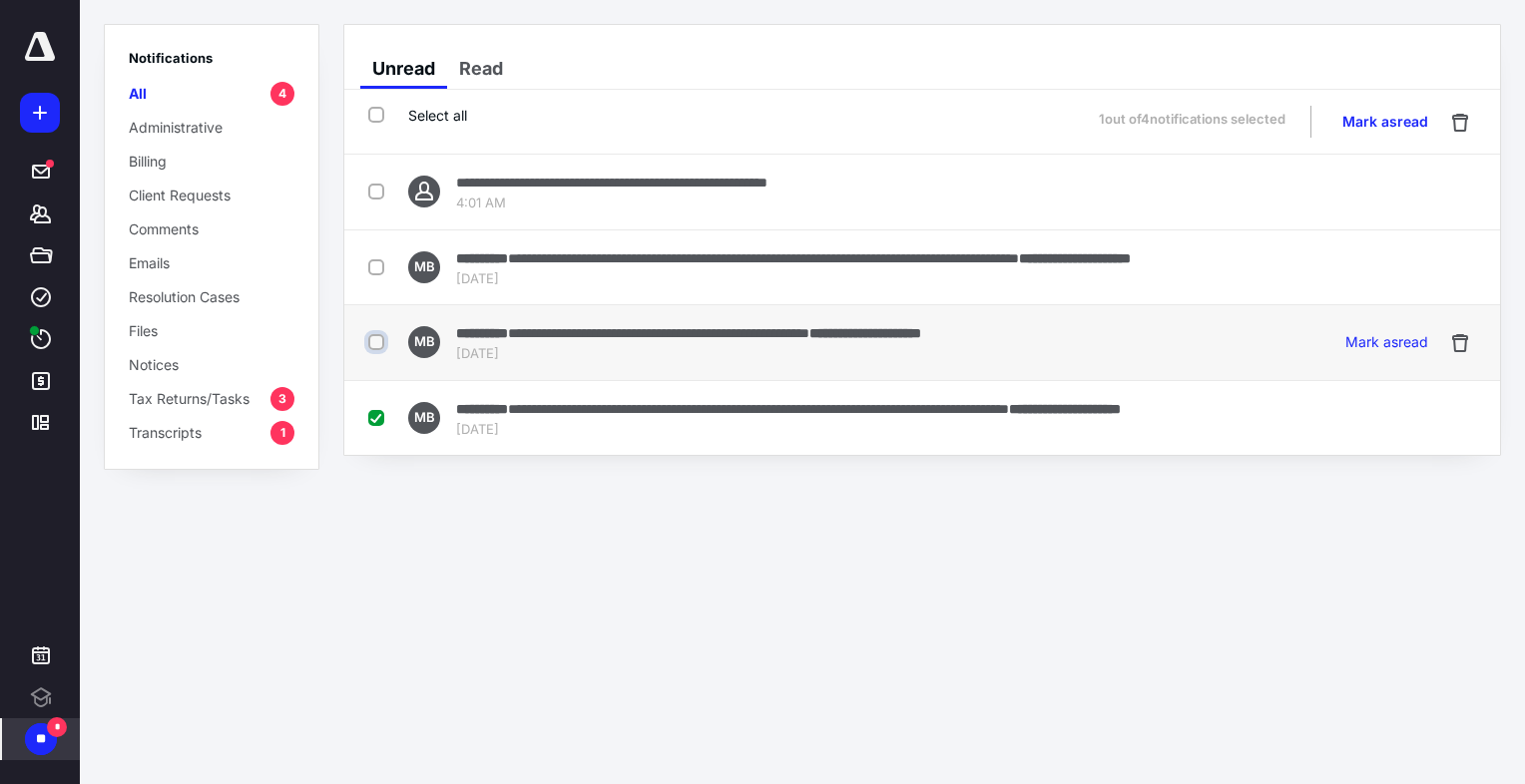 click at bounding box center (378, 342) 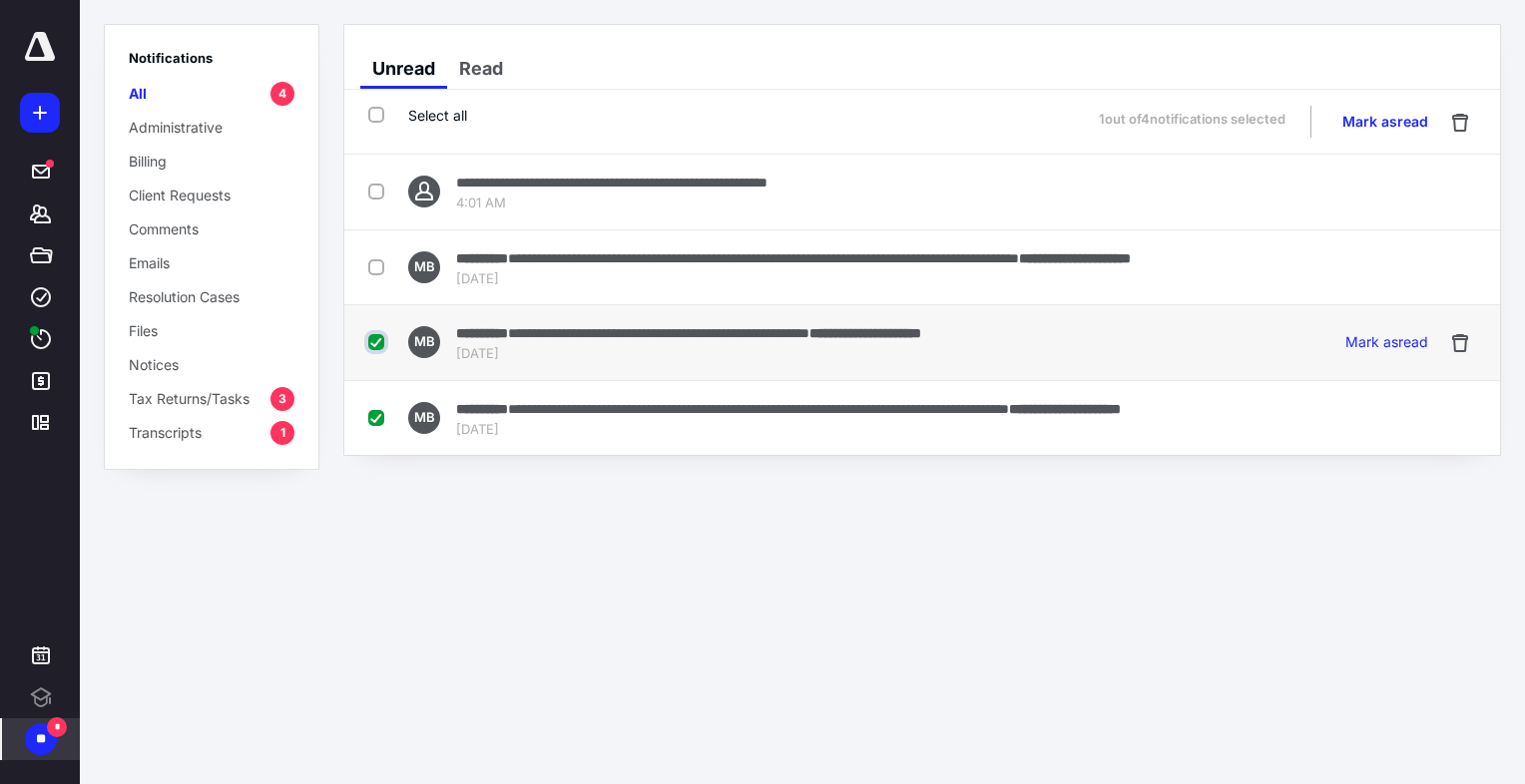 checkbox on "true" 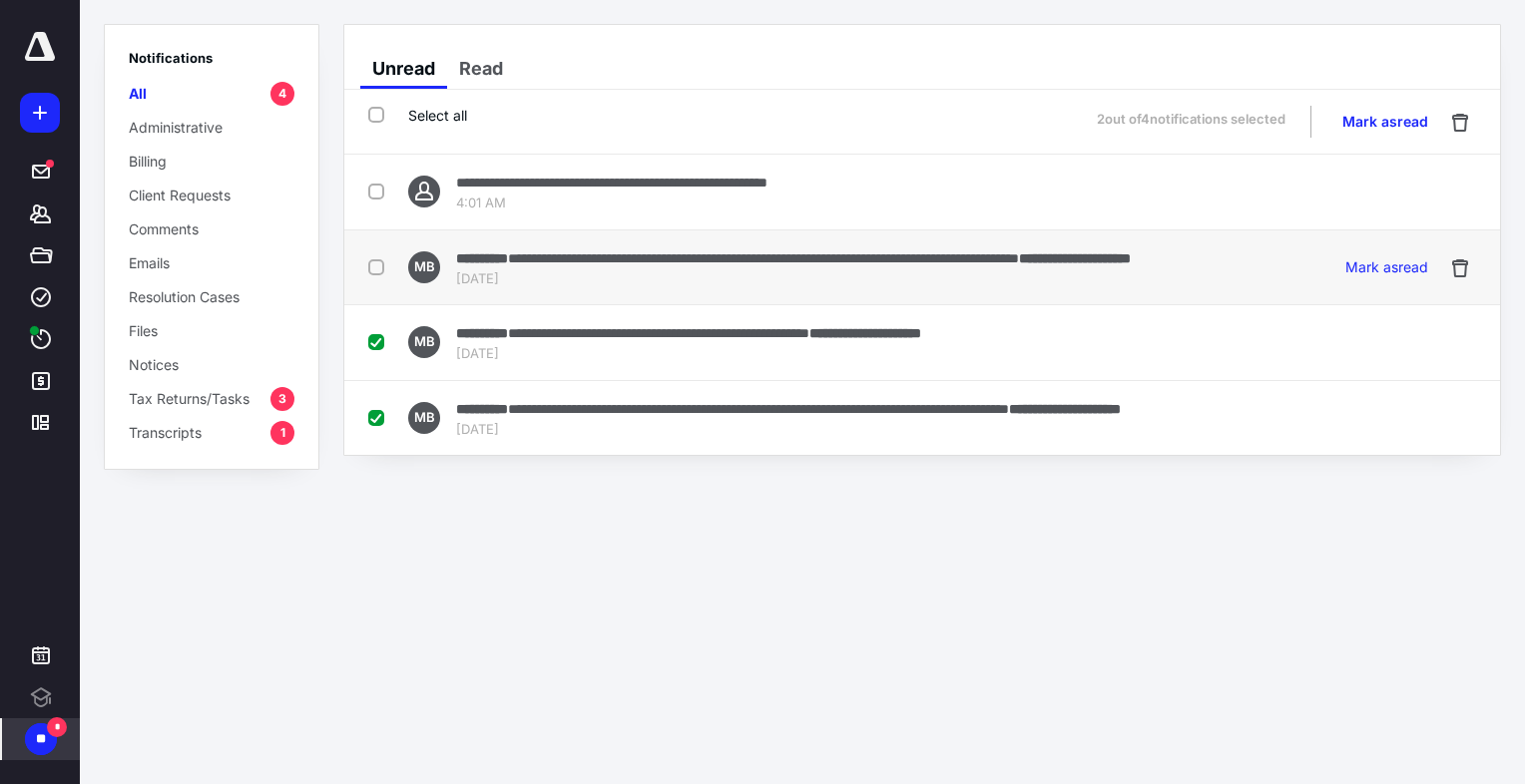 click at bounding box center [380, 266] 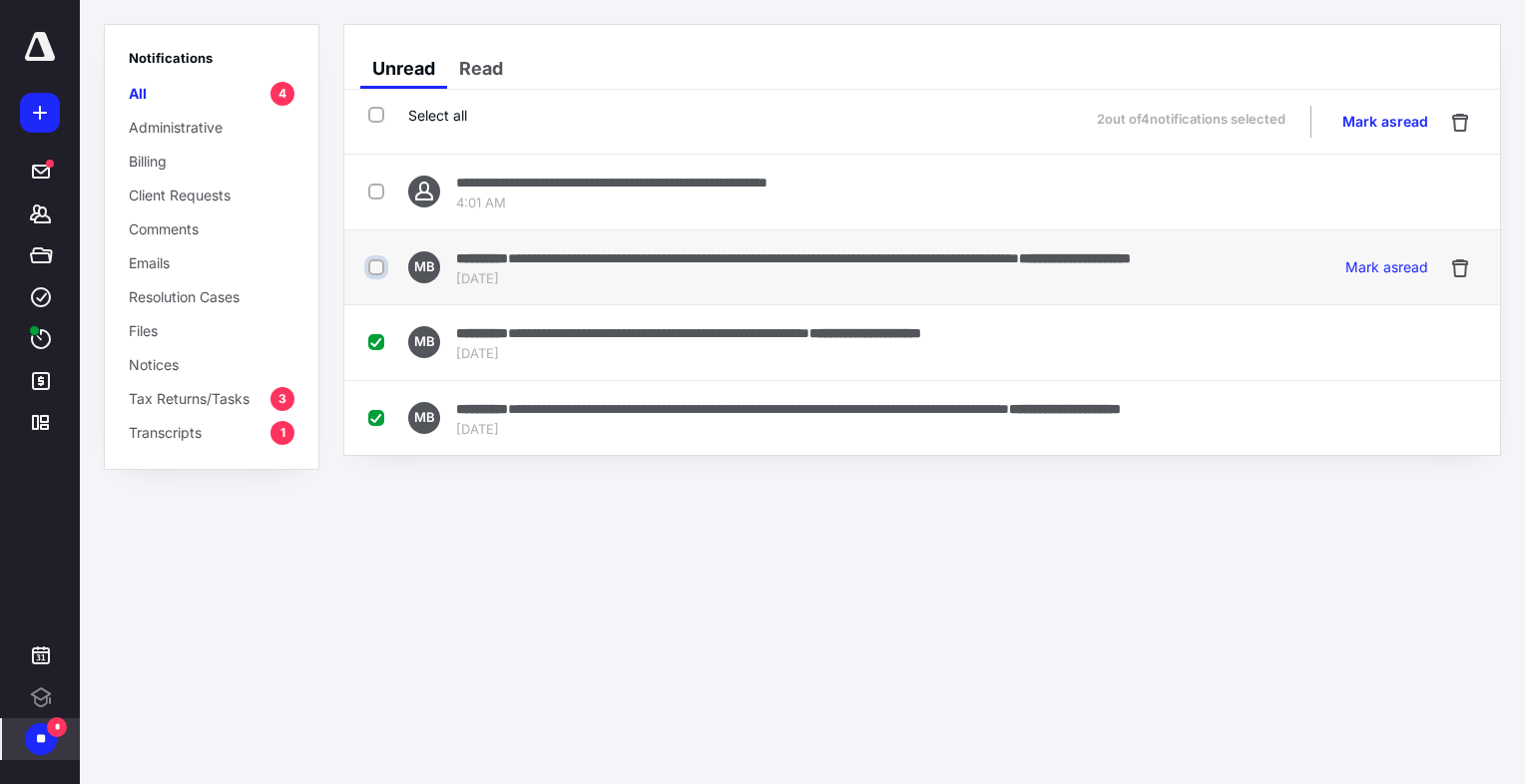 click at bounding box center [378, 267] 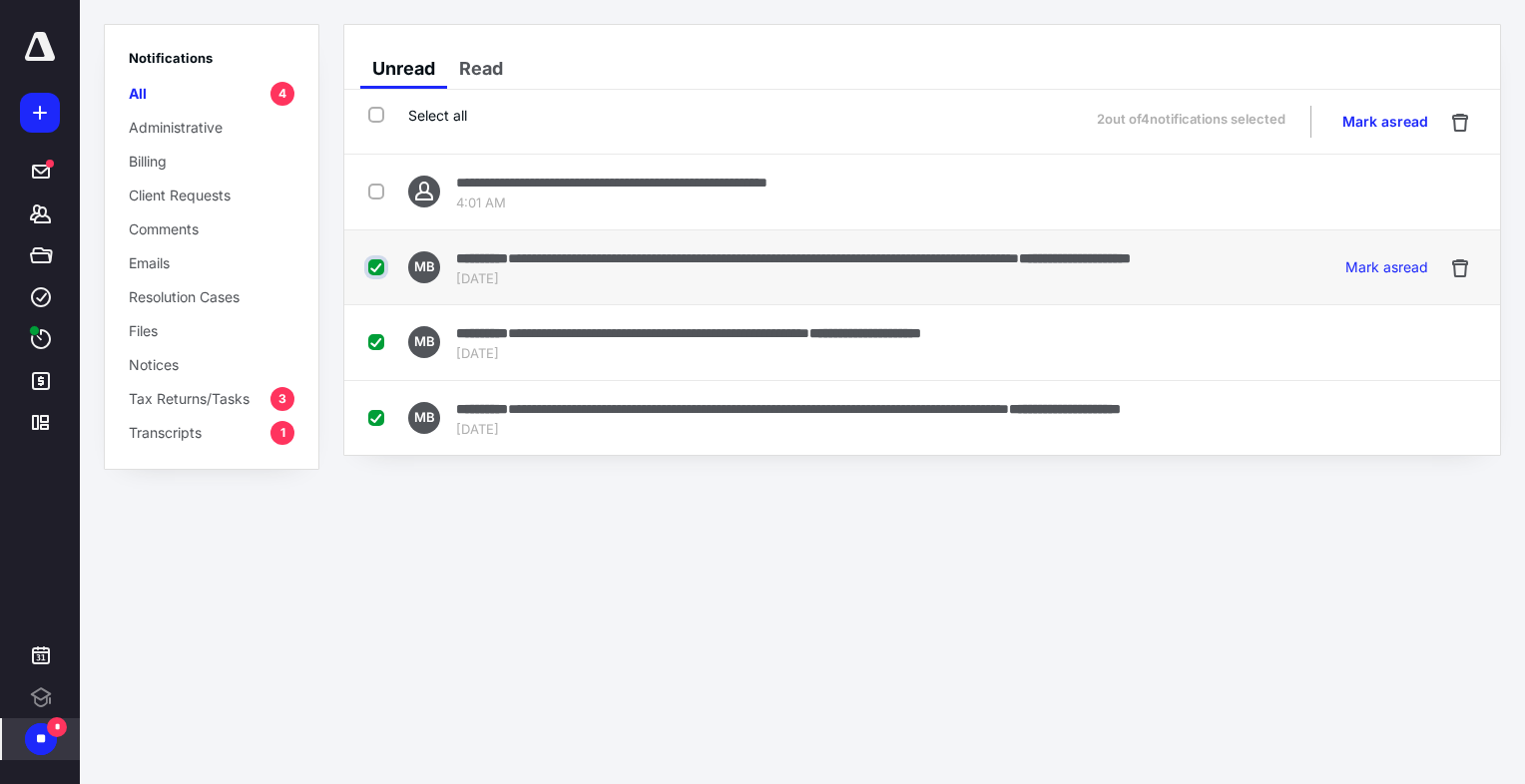checkbox on "true" 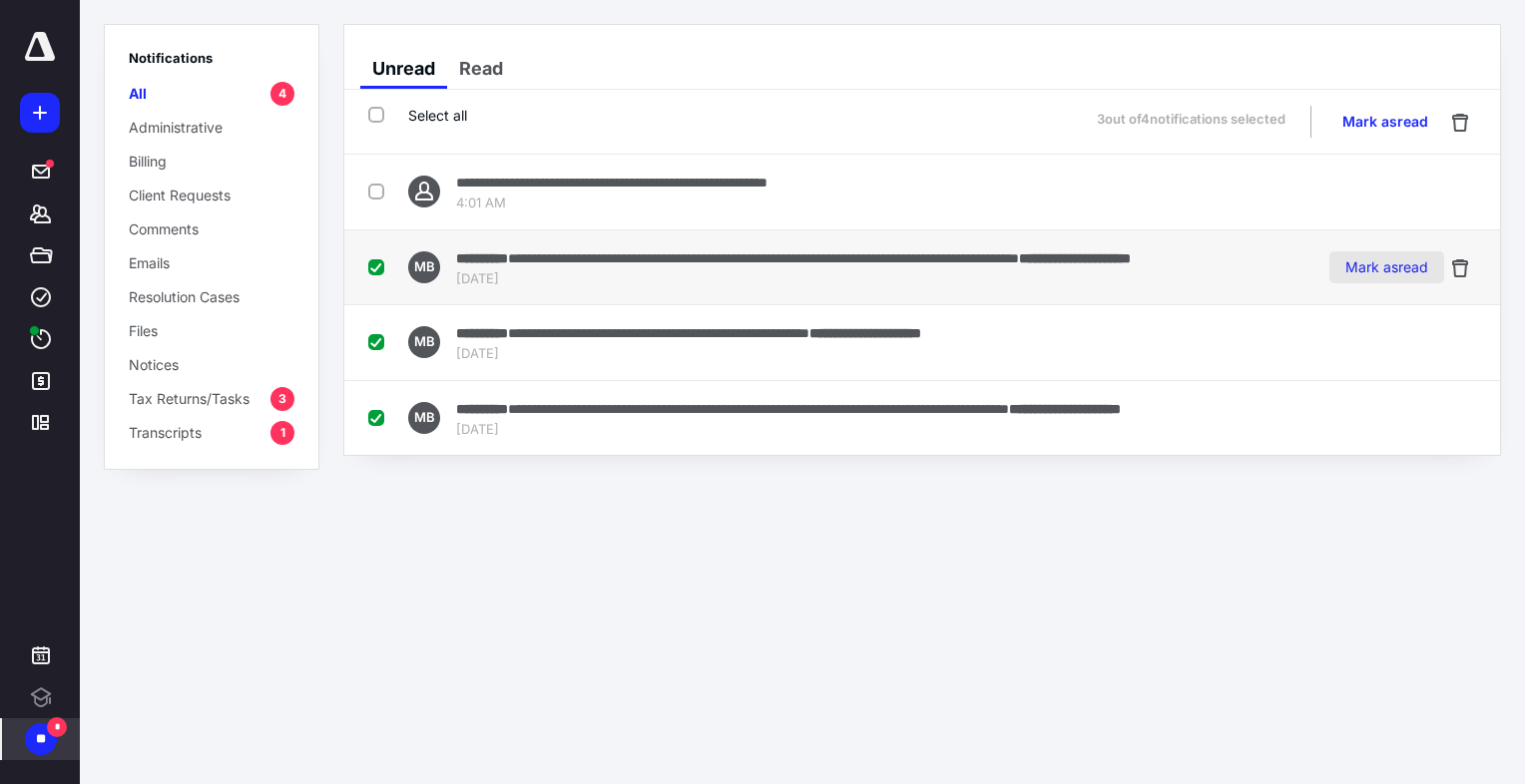 click on "Mark as  read" at bounding box center [1386, 267] 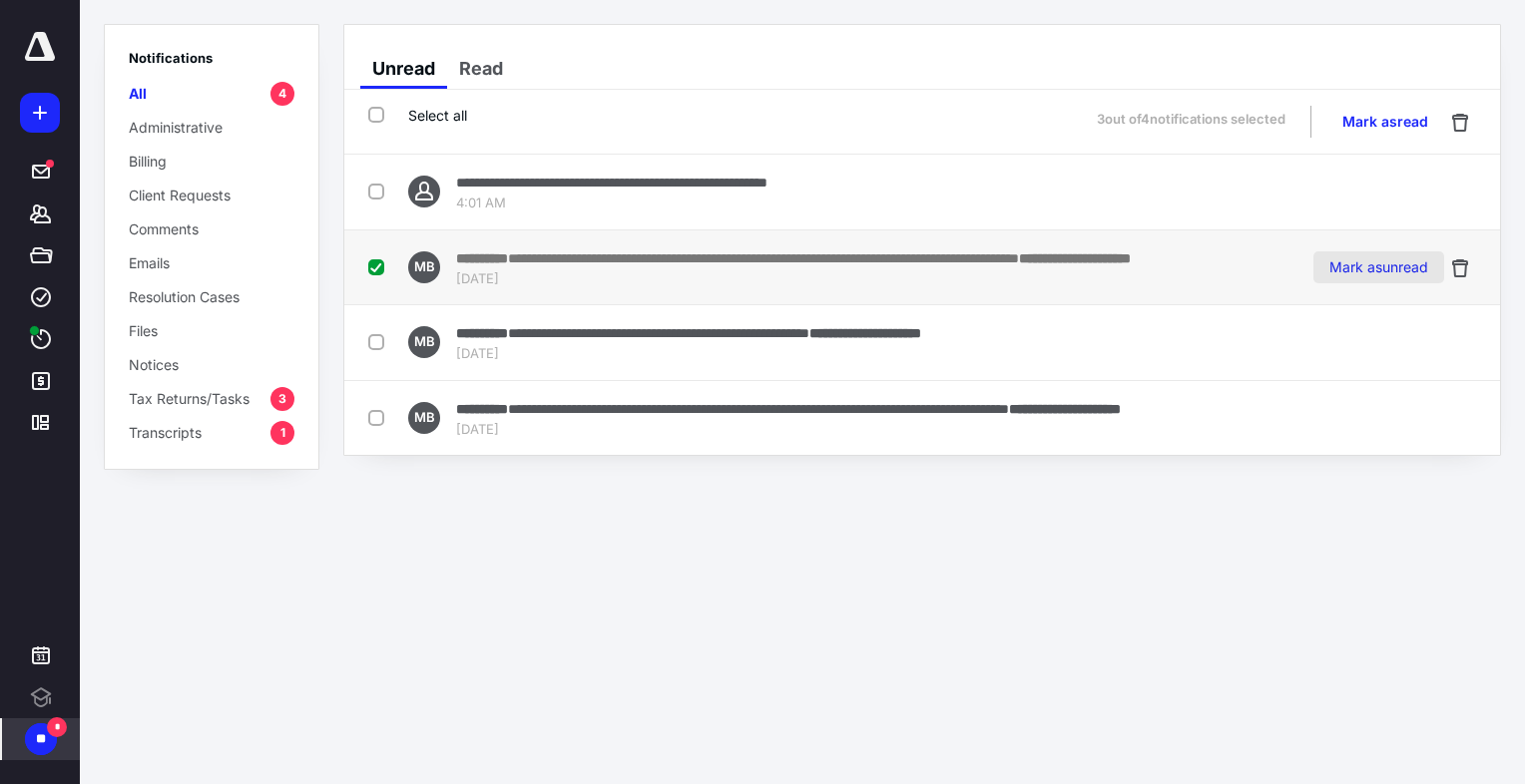 checkbox on "false" 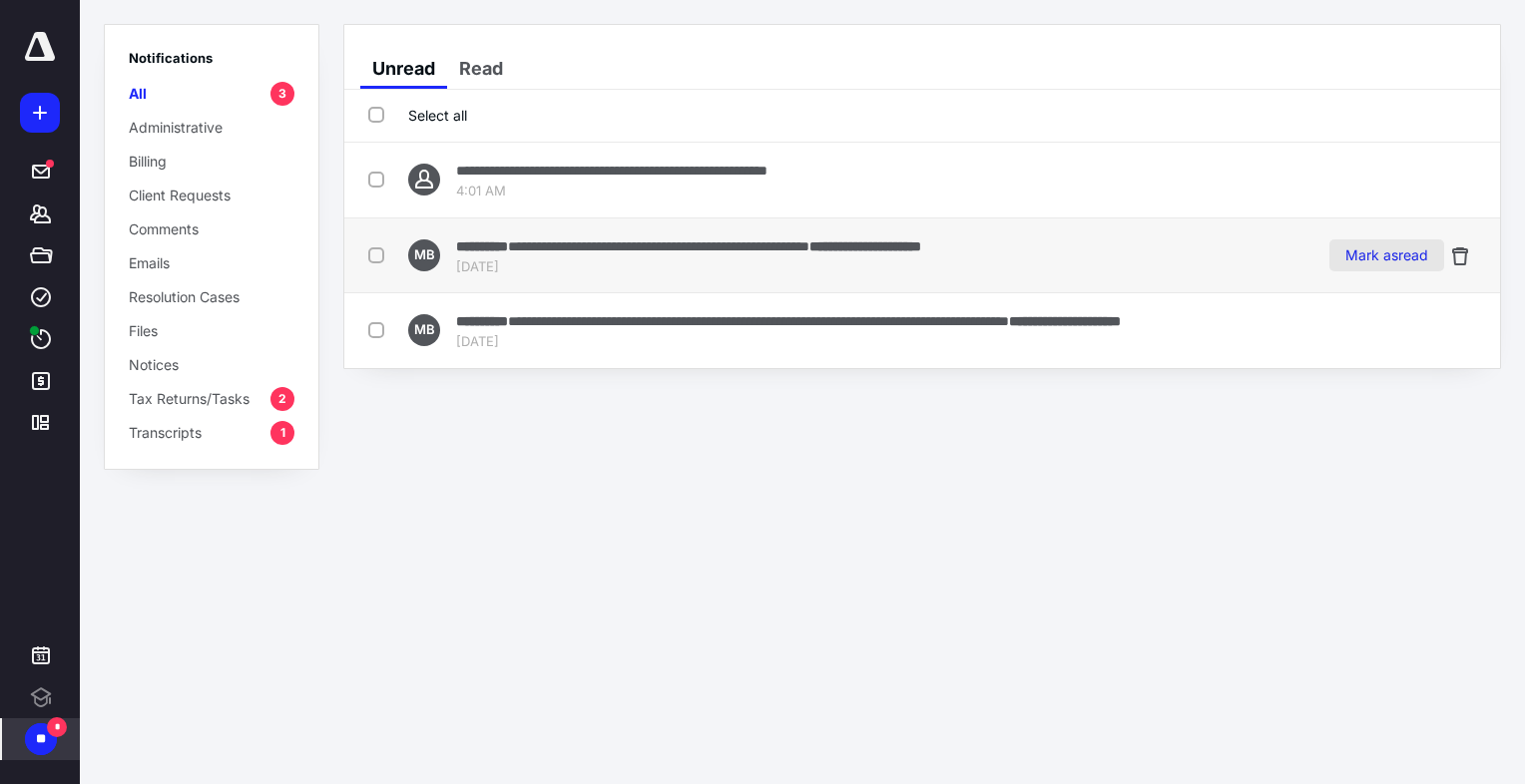 click on "Mark as  read" at bounding box center (1386, 255) 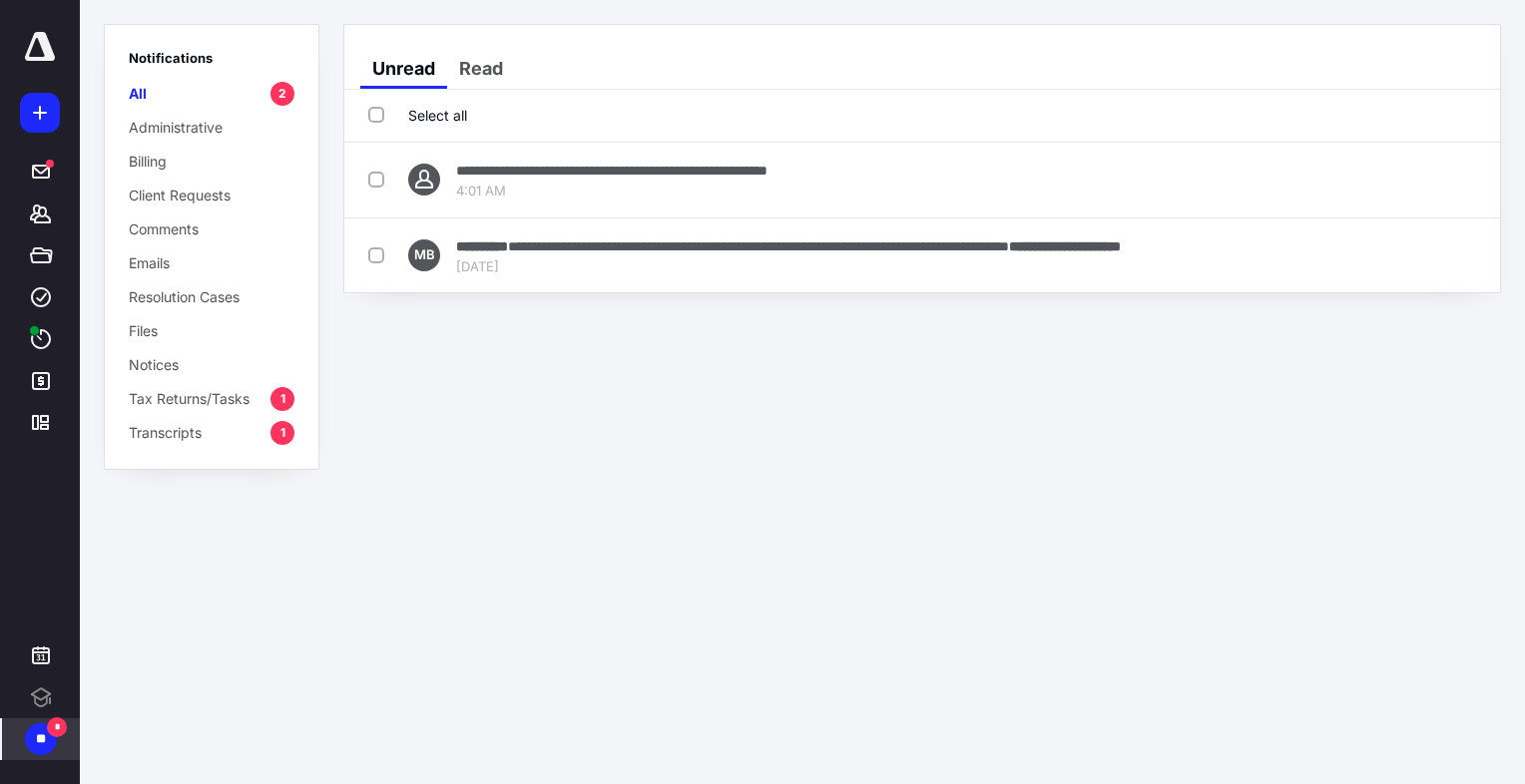 click on "Mark as  read" at bounding box center (1386, 255) 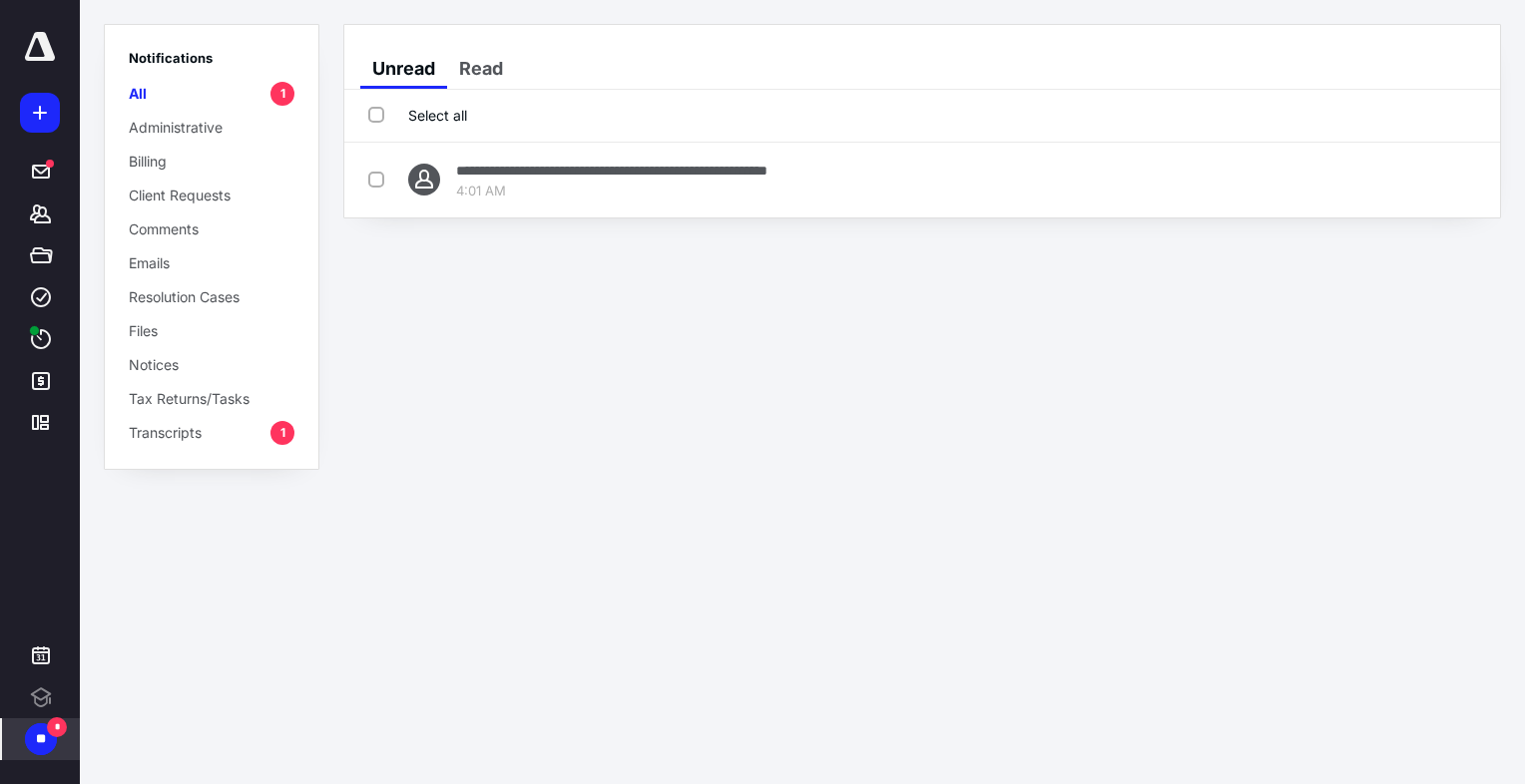 click on "**********" at bounding box center [762, 392] 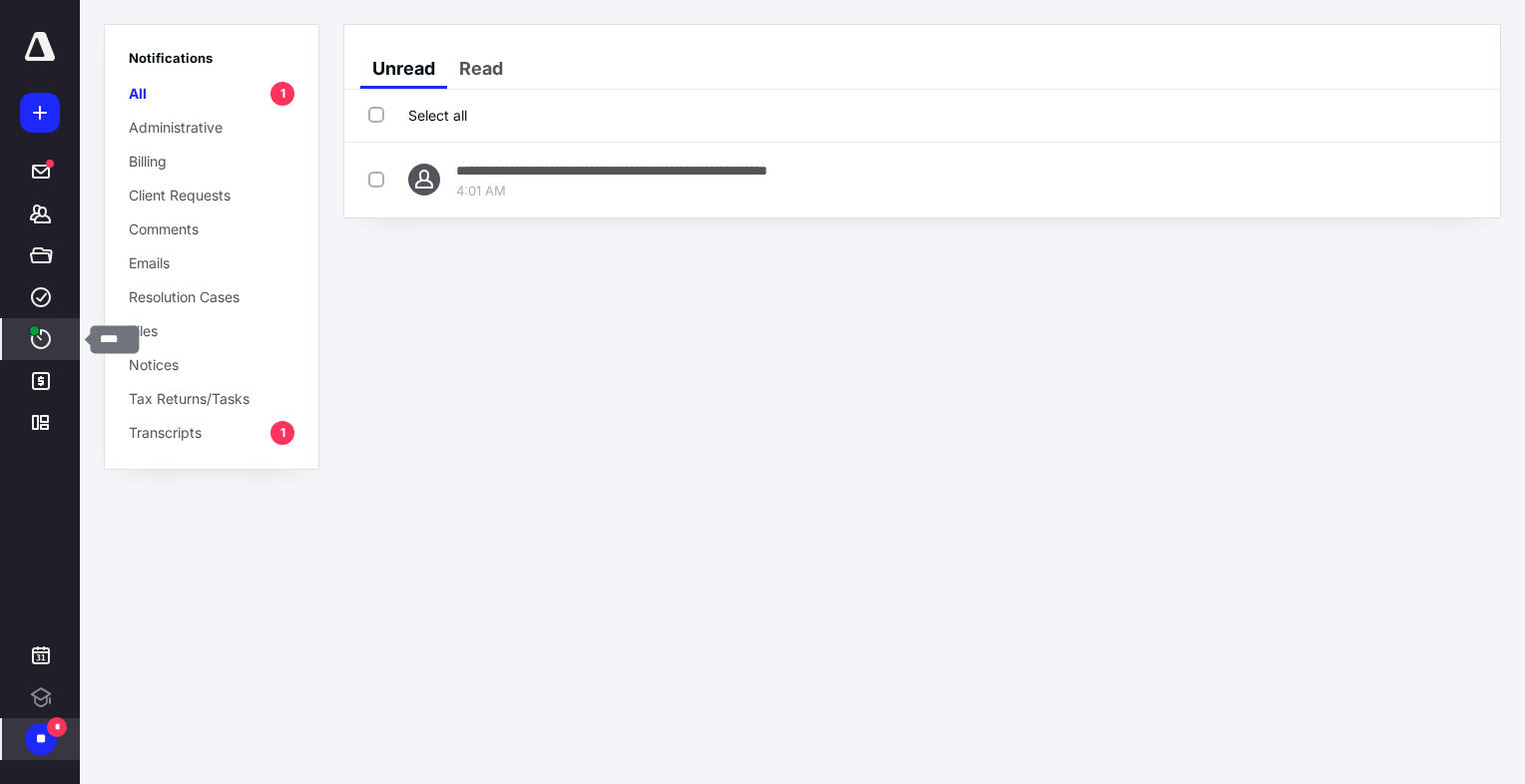 click 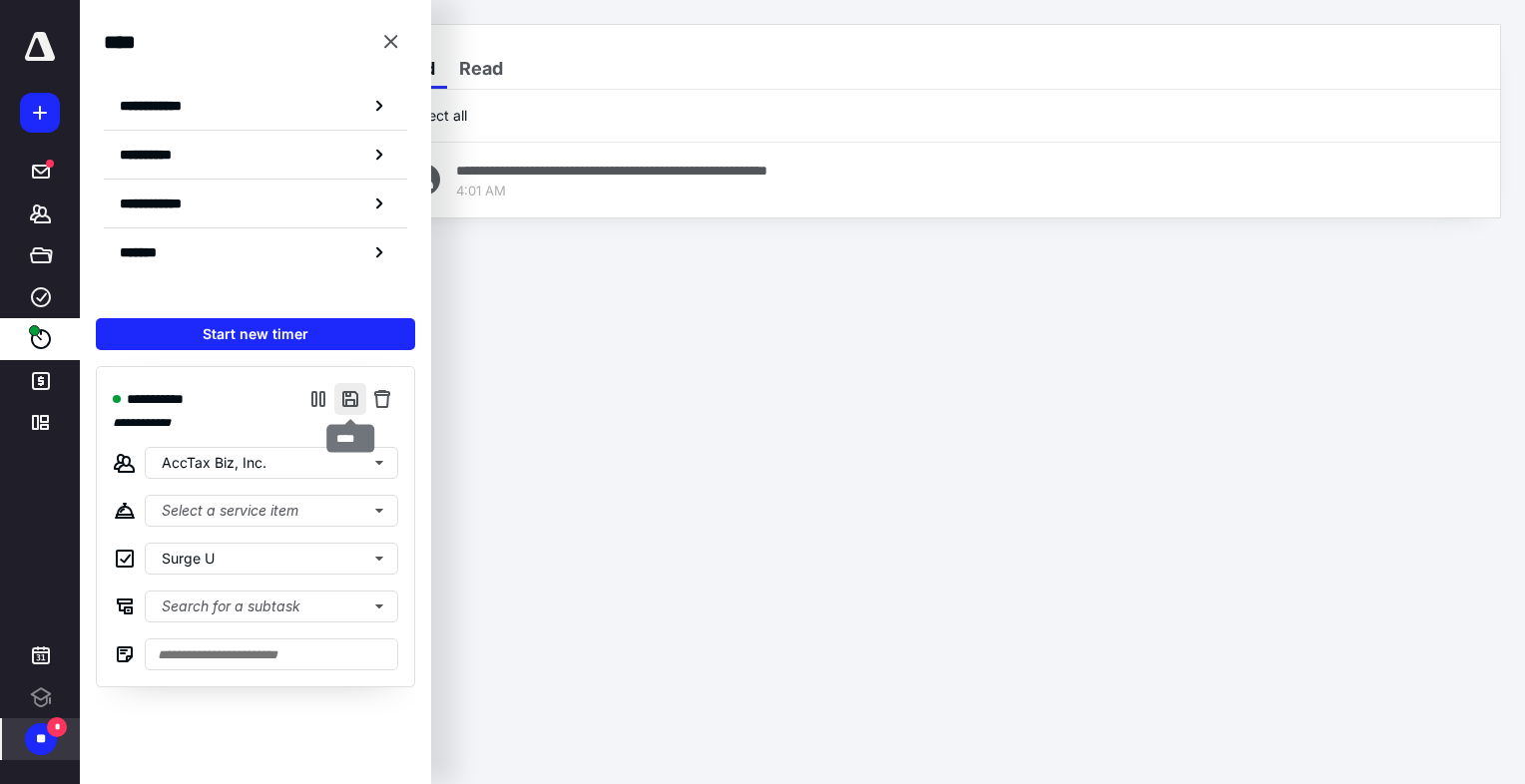 click at bounding box center (350, 399) 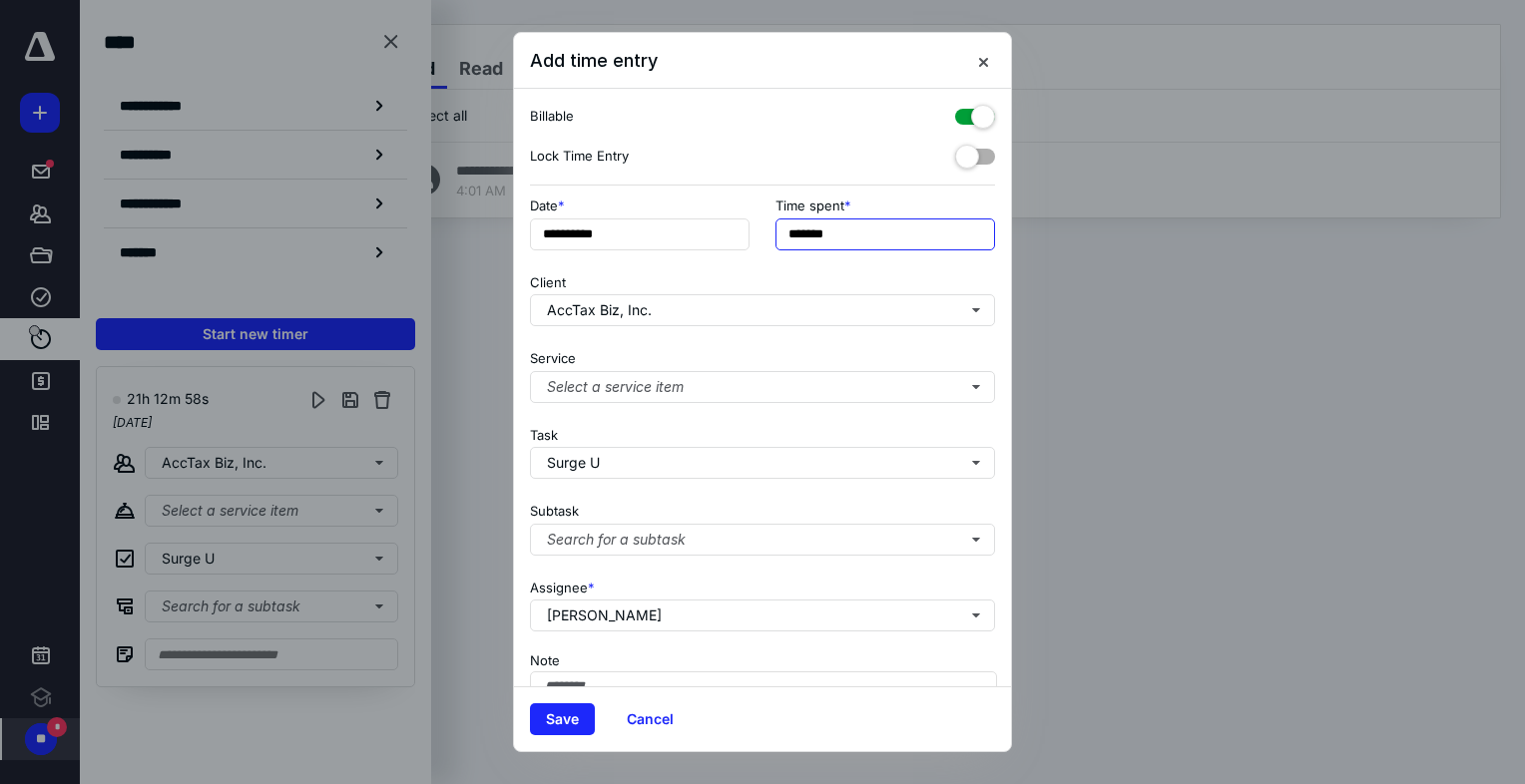 drag, startPoint x: 858, startPoint y: 244, endPoint x: 759, endPoint y: 243, distance: 99.005 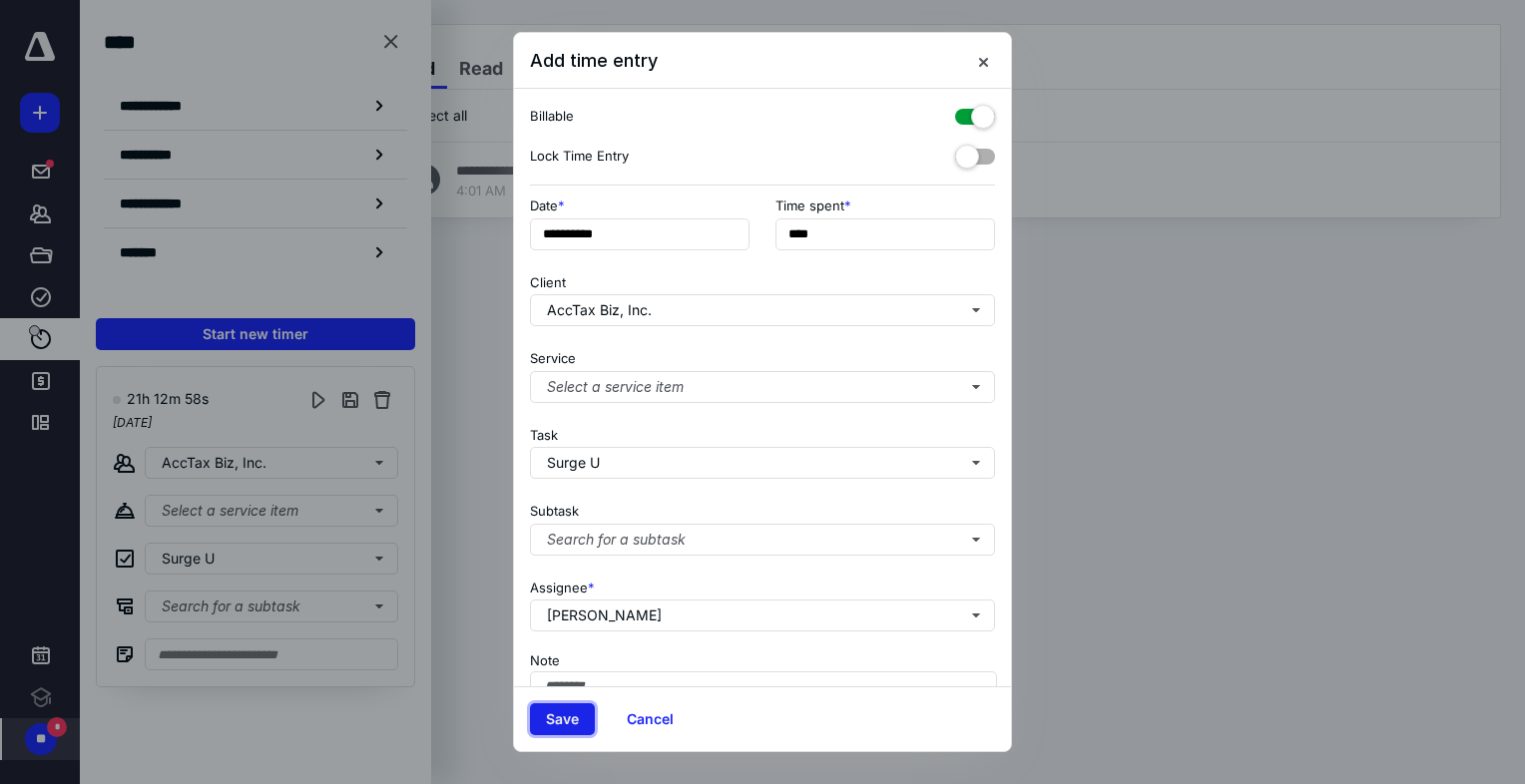type on "**" 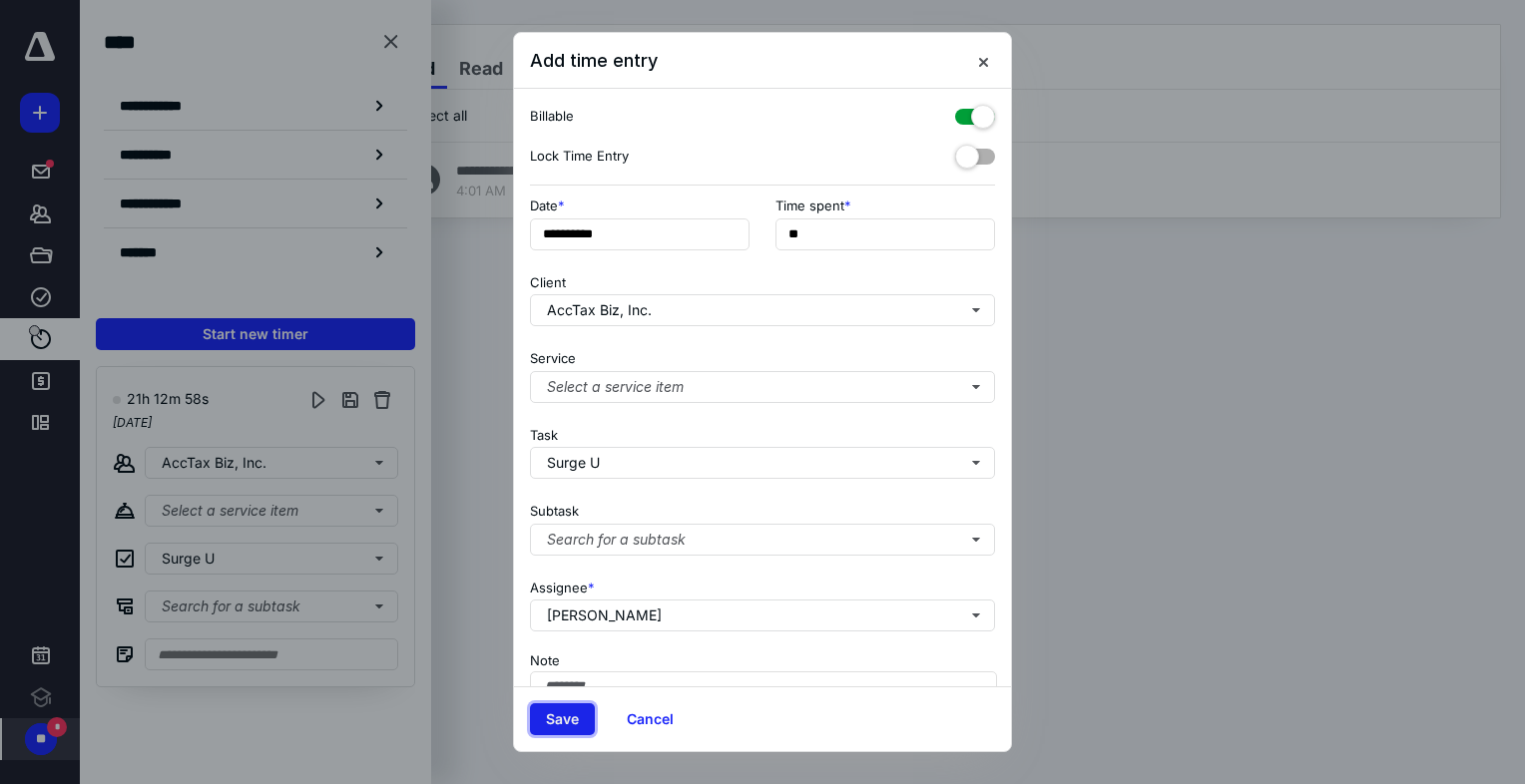 click on "Save" at bounding box center [562, 719] 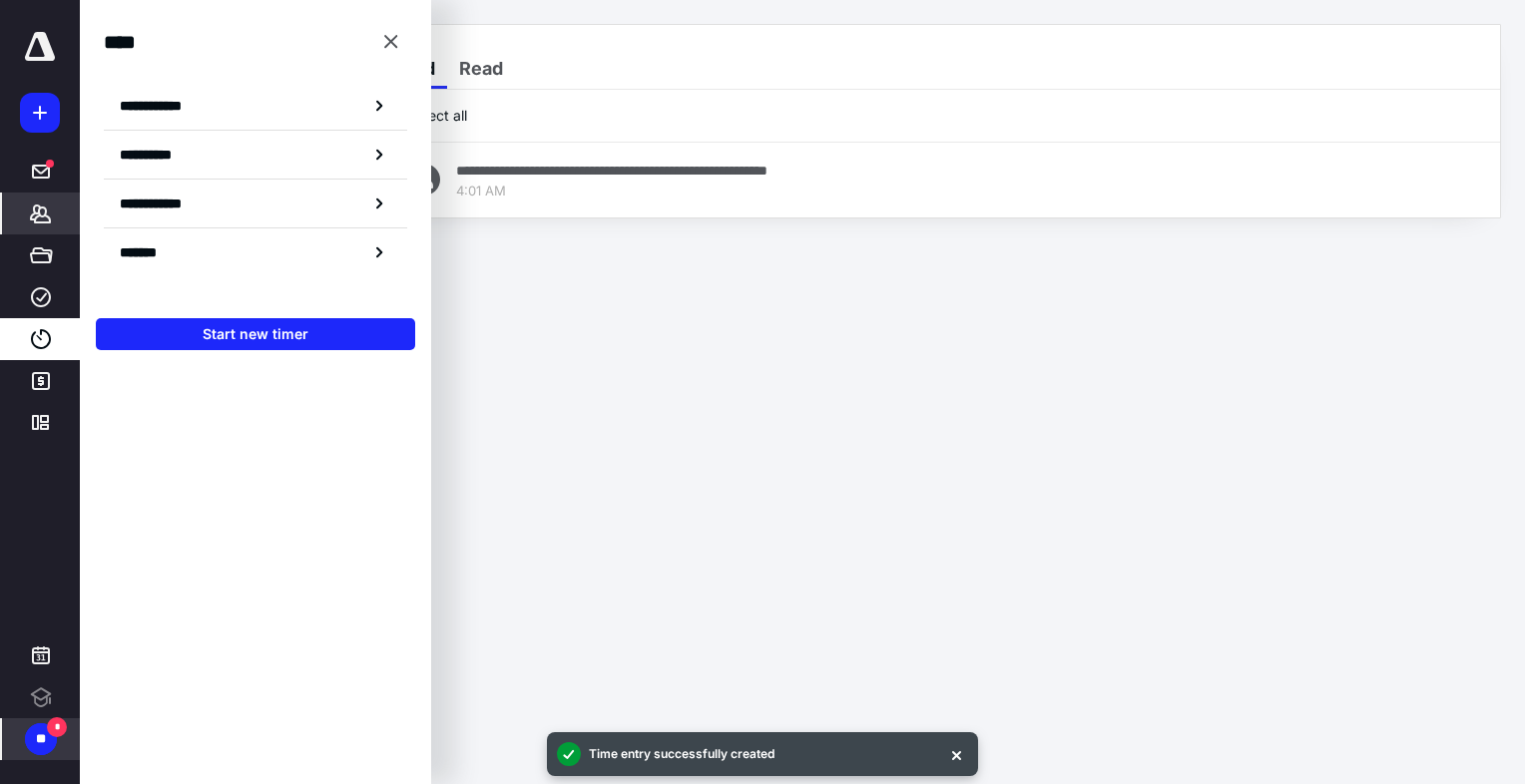 click 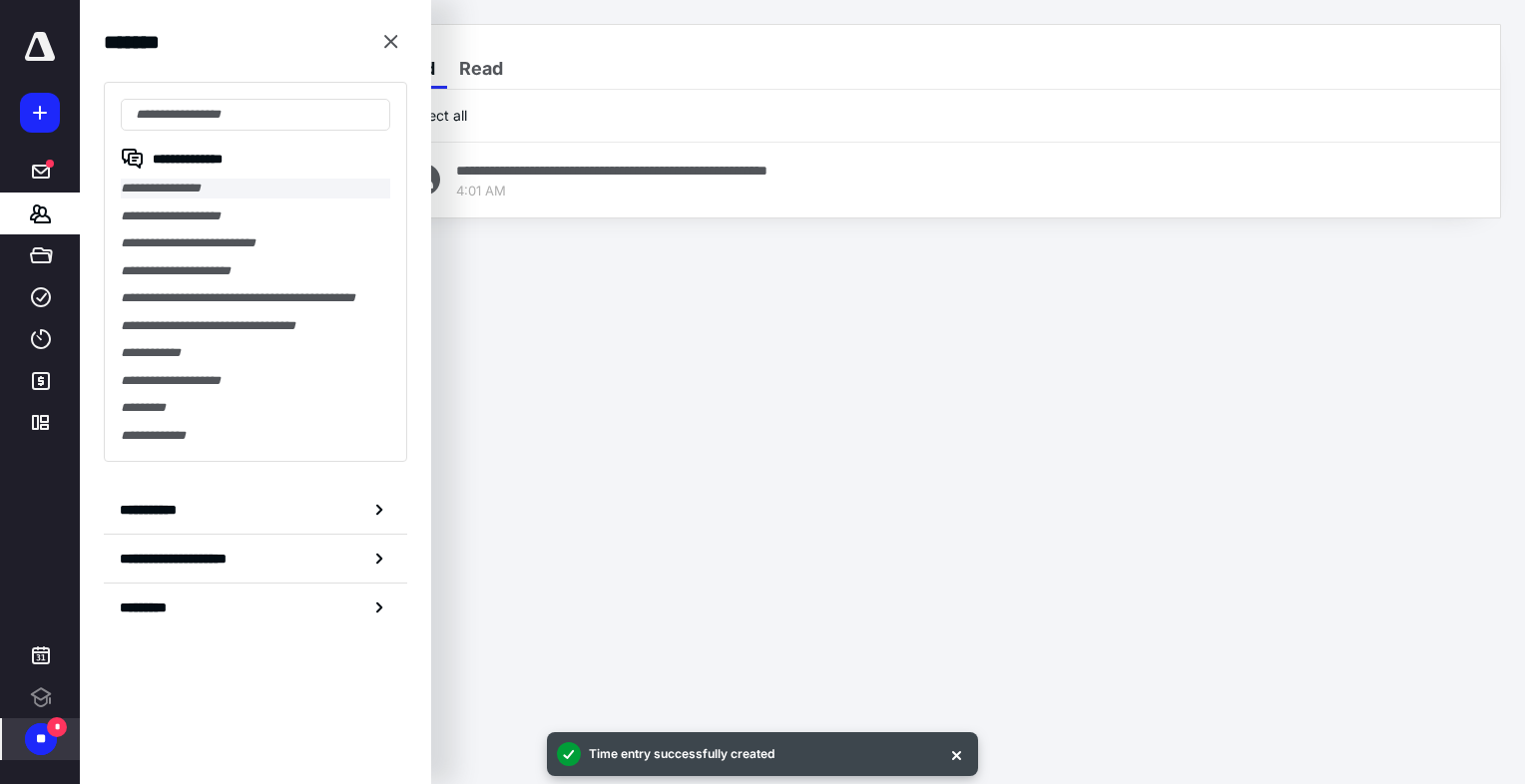 click on "**********" at bounding box center [255, 189] 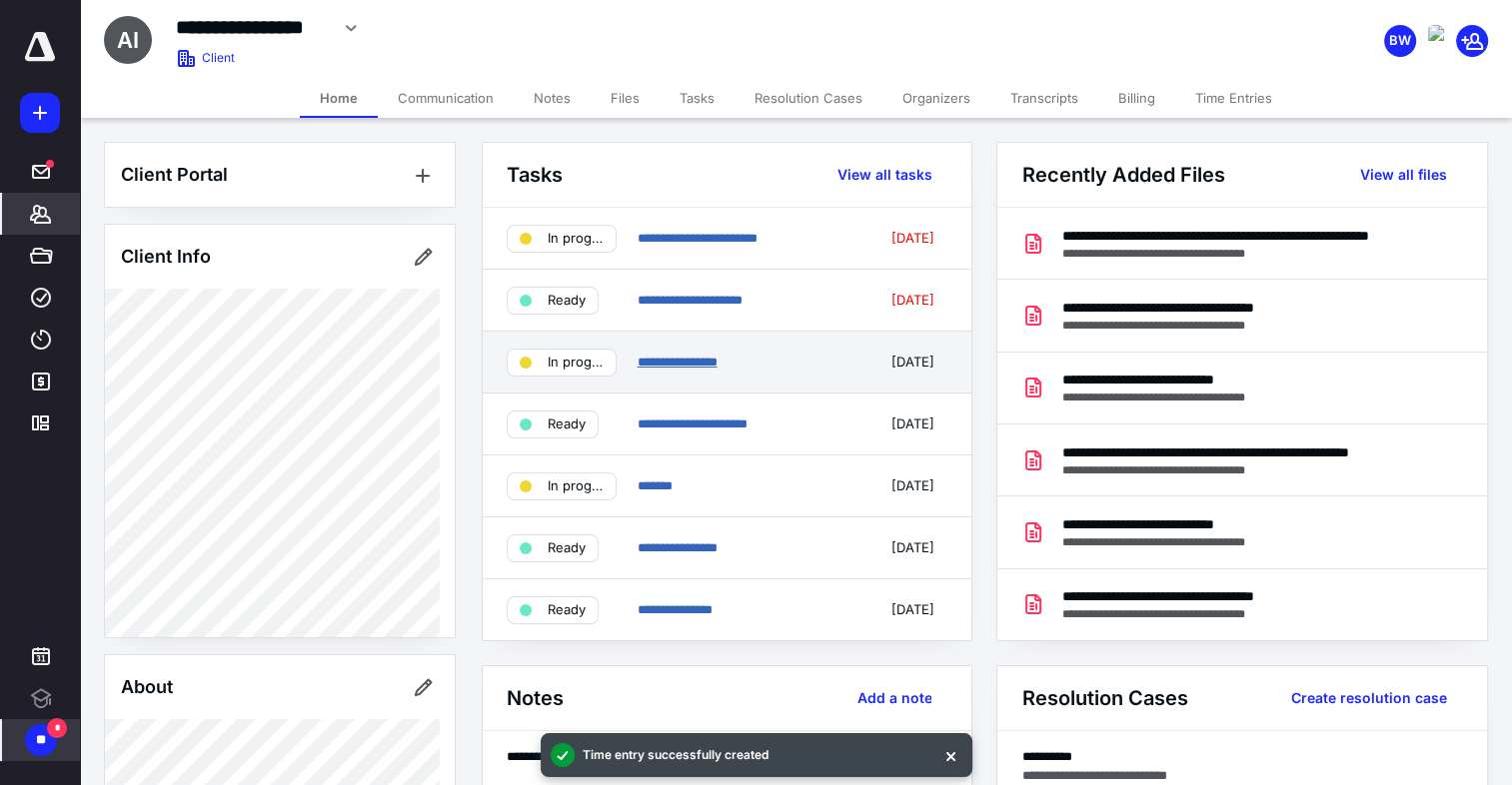 click on "**********" at bounding box center [677, 362] 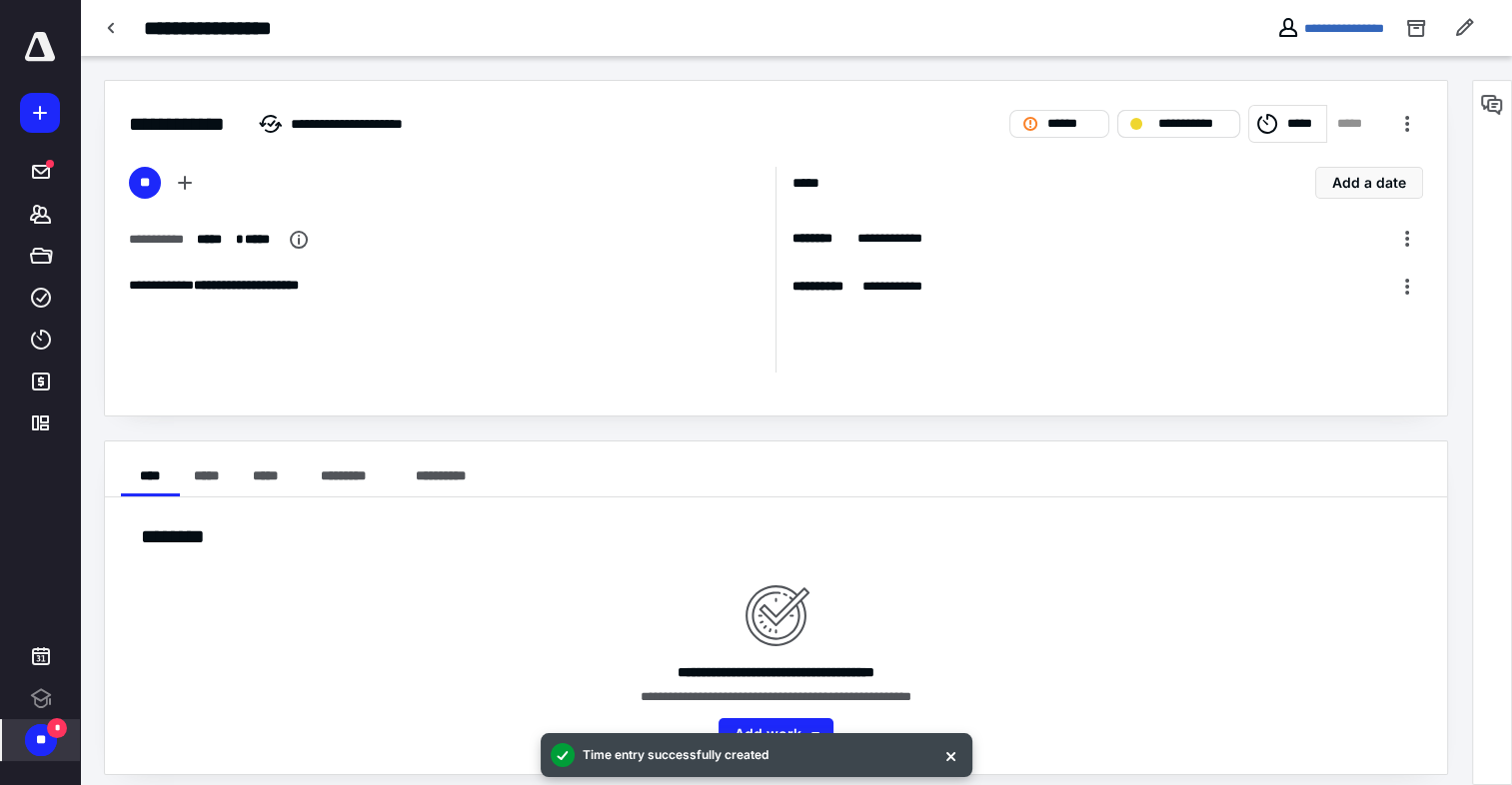 click on "**********" at bounding box center (1192, 124) 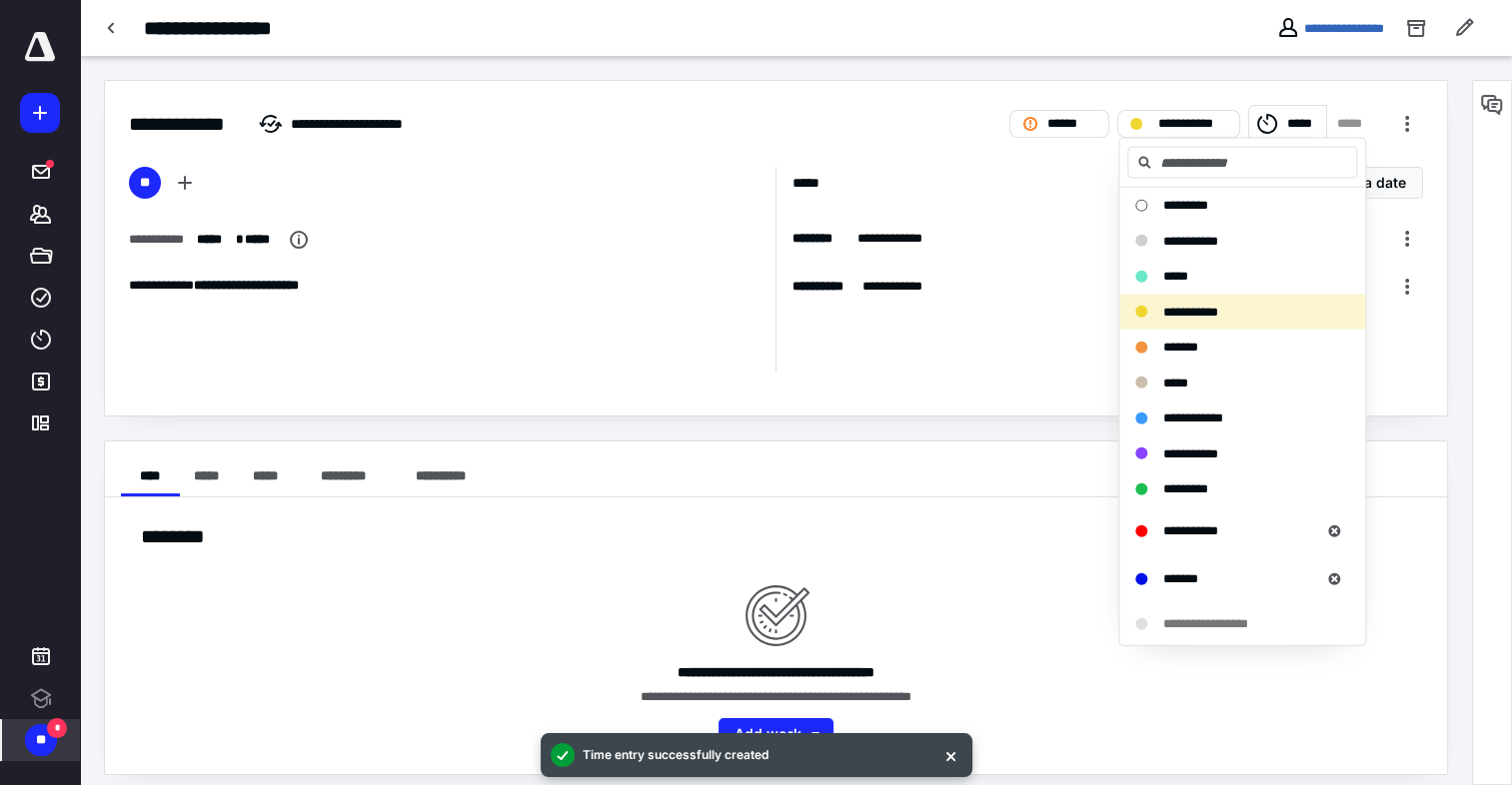 click on "**********" at bounding box center [1190, 311] 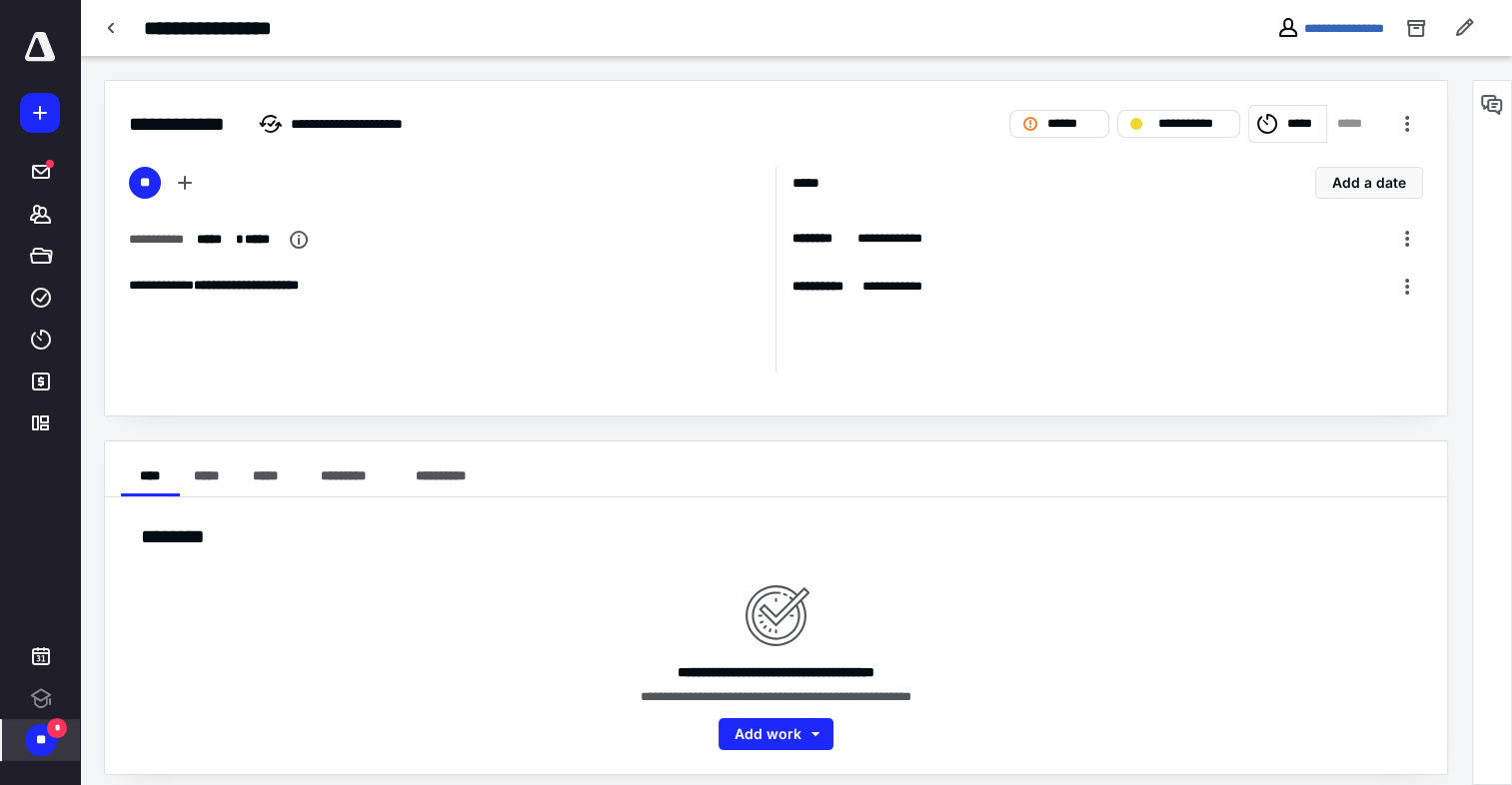 click on "*****" at bounding box center [1287, 124] 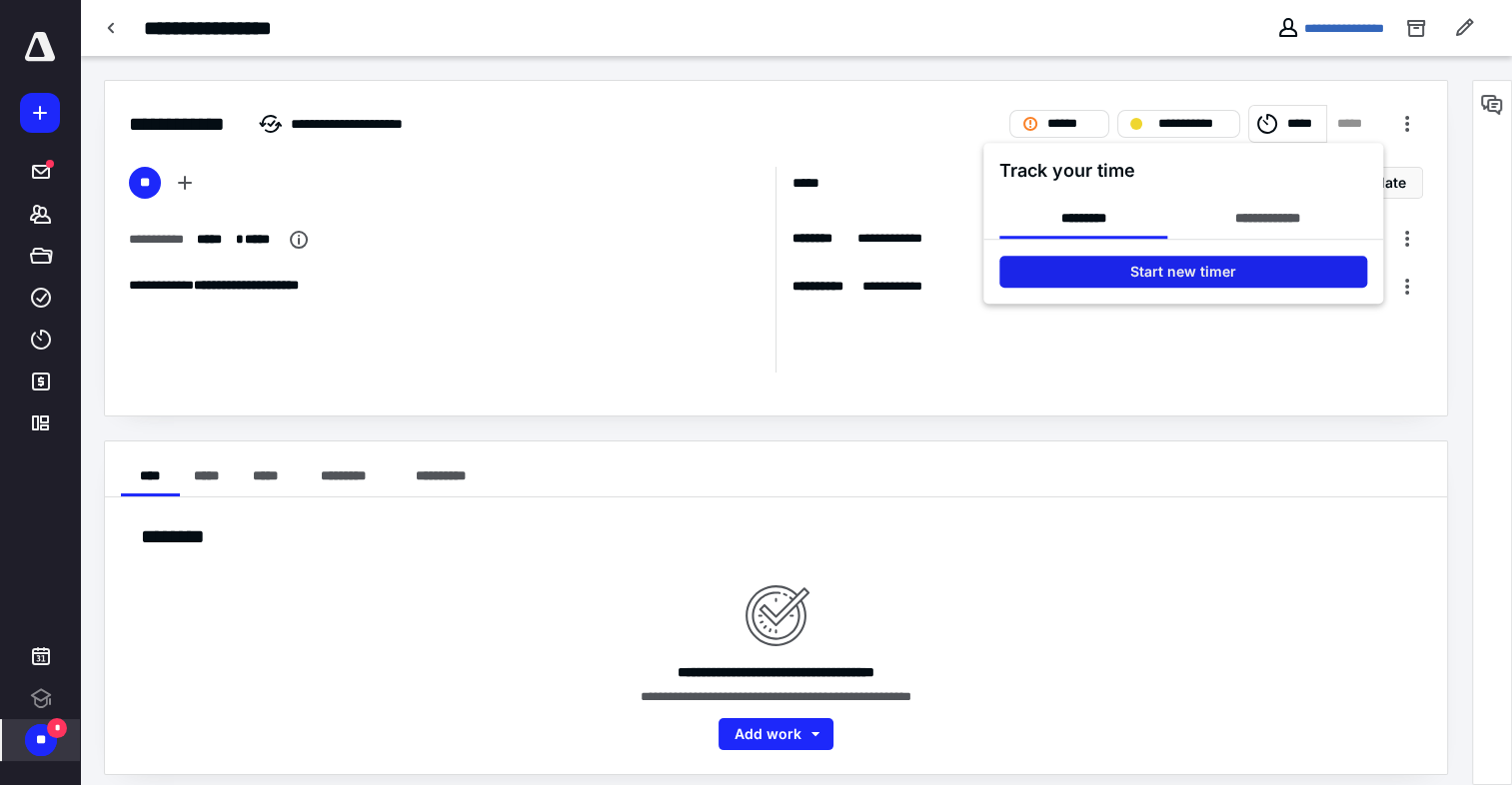 click on "Start new timer" at bounding box center (1183, 272) 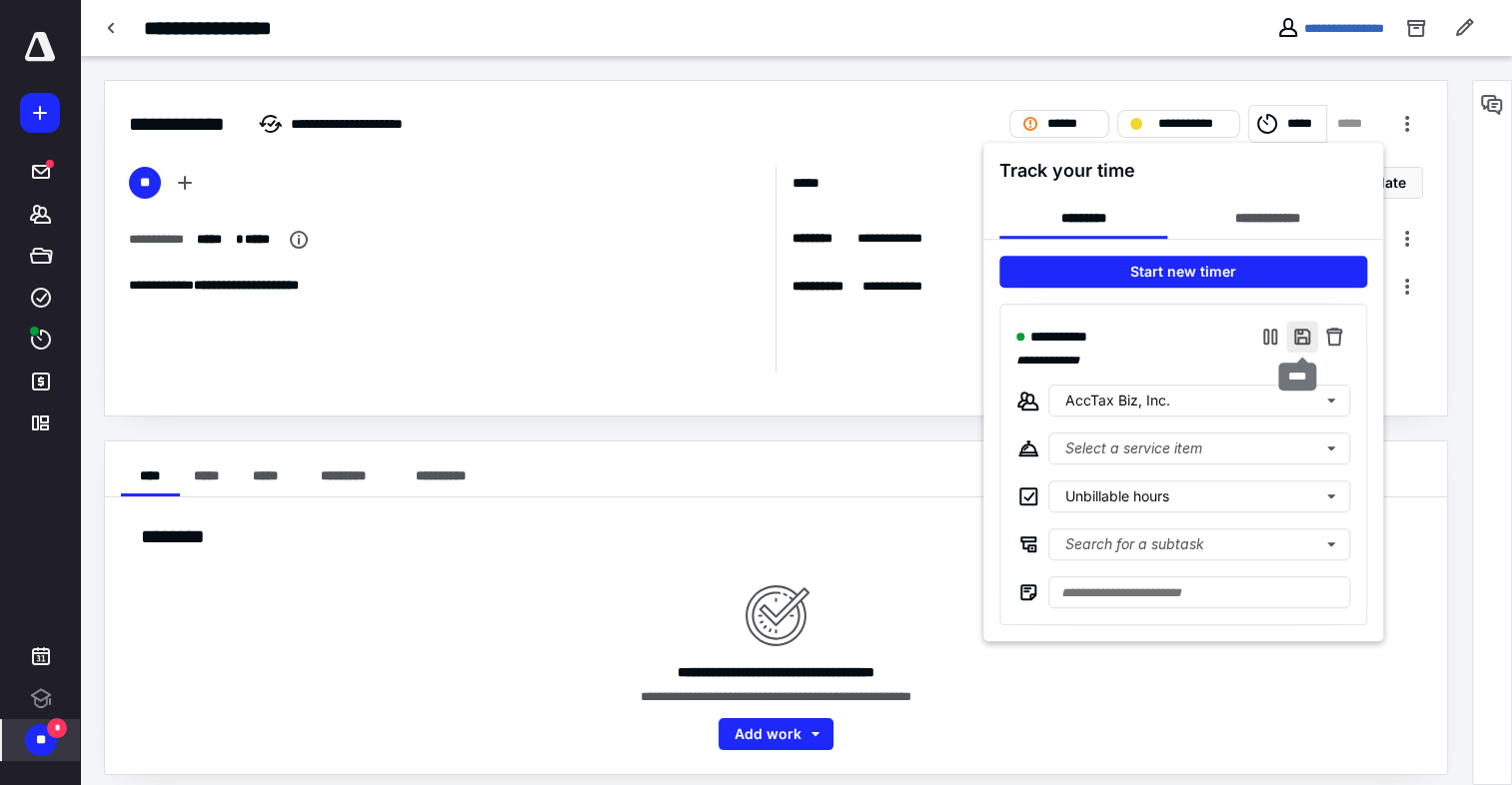 click at bounding box center [1302, 337] 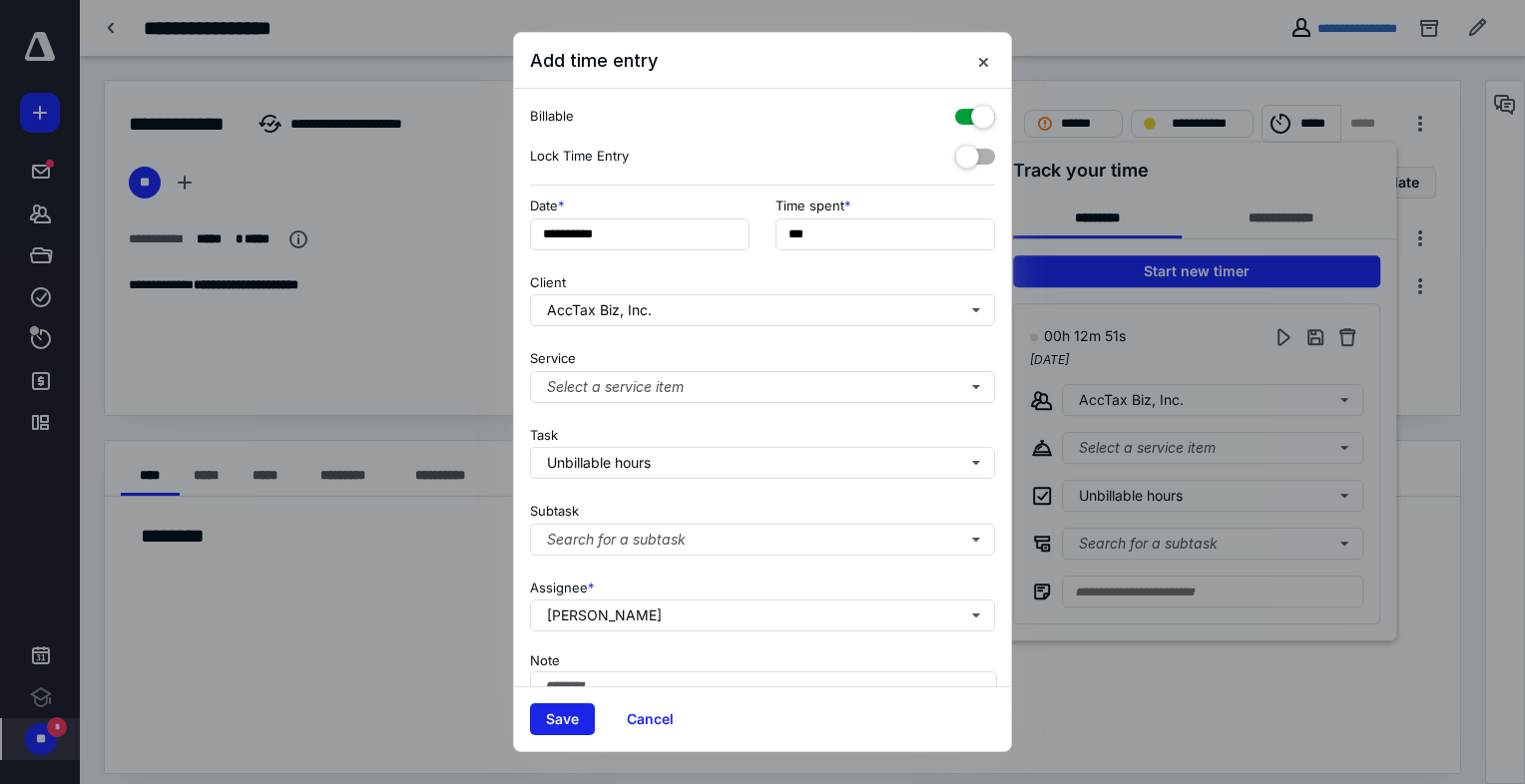 click on "Save" at bounding box center [562, 719] 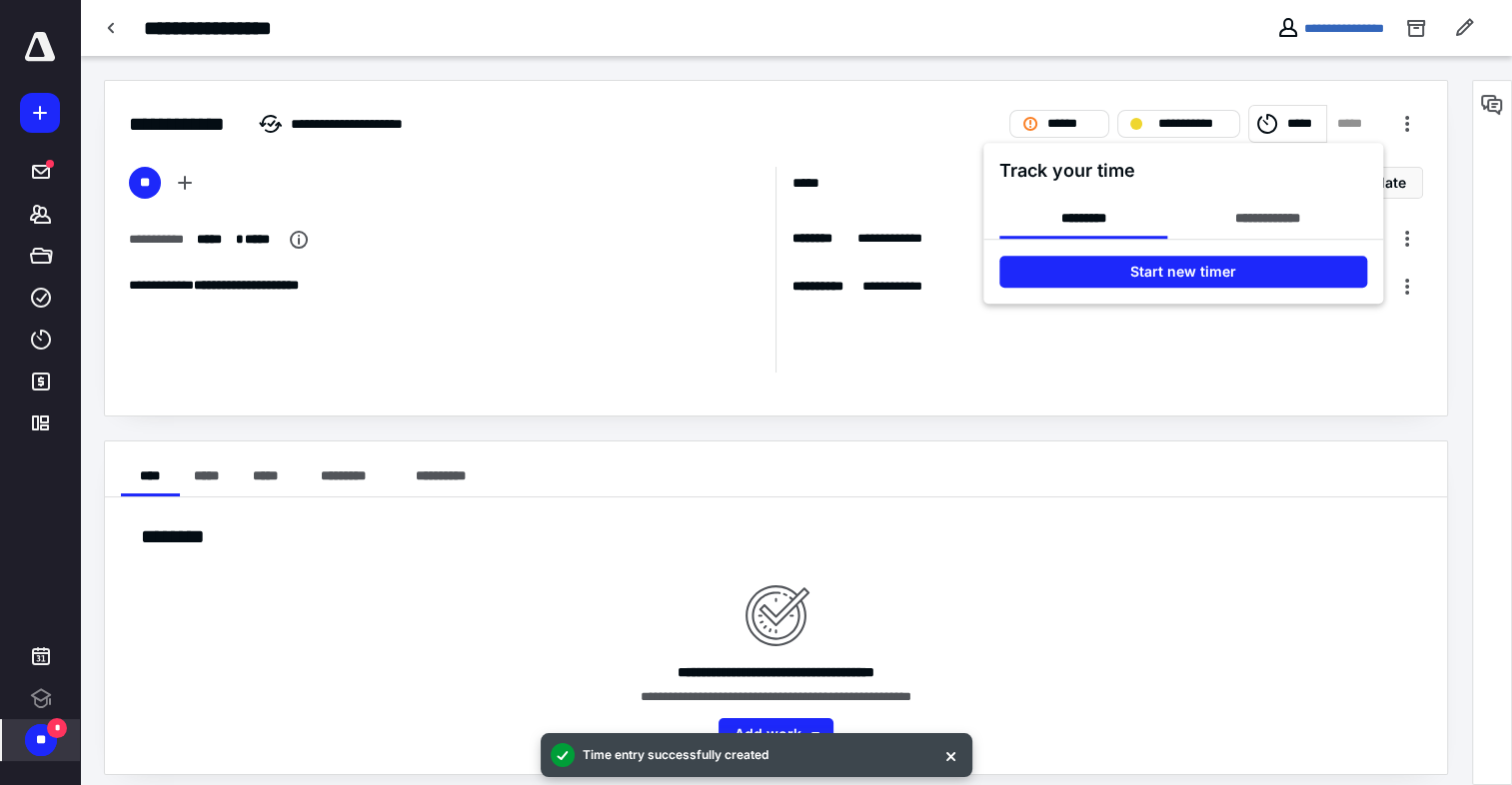 click at bounding box center [756, 392] 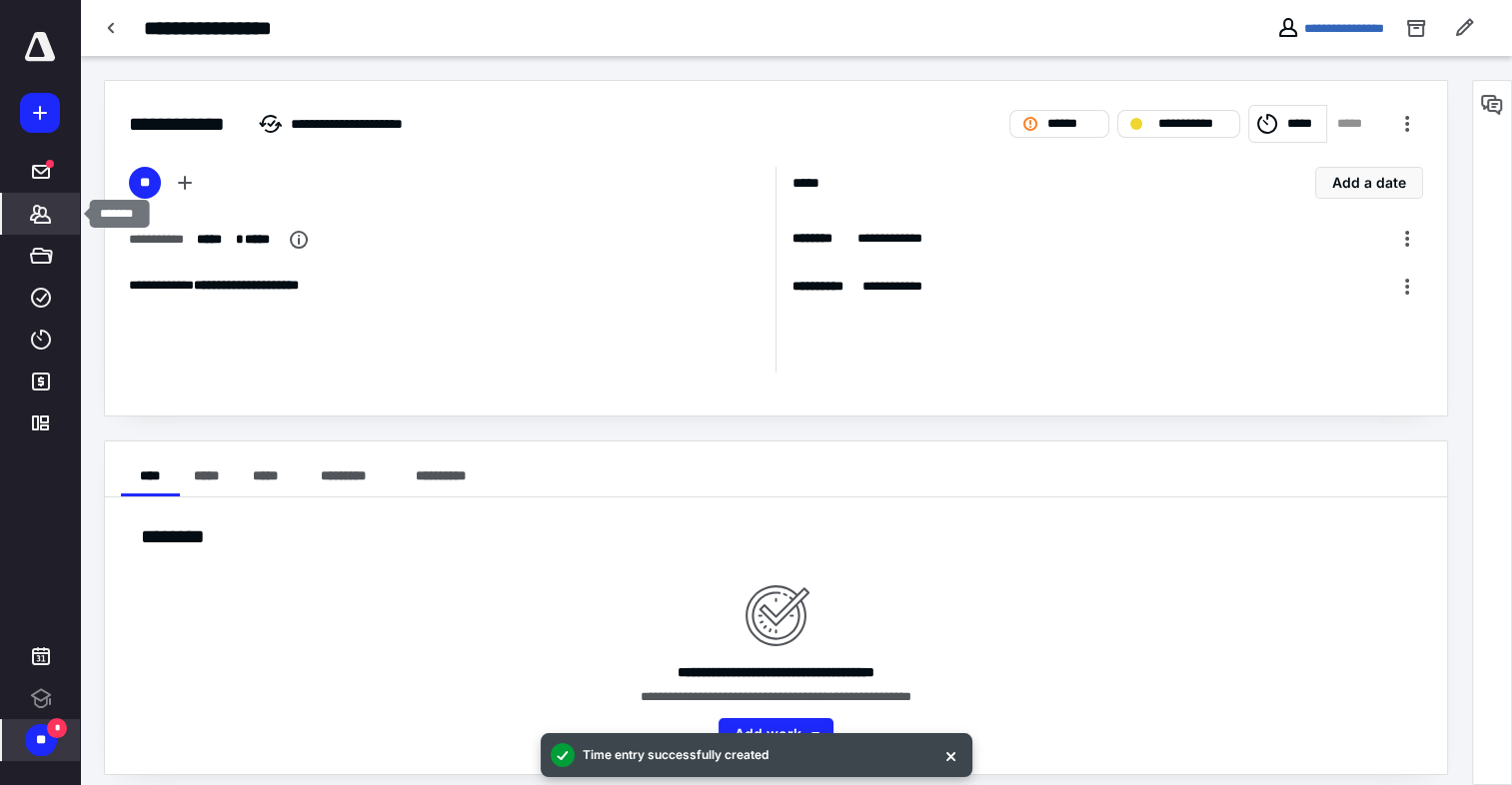 click 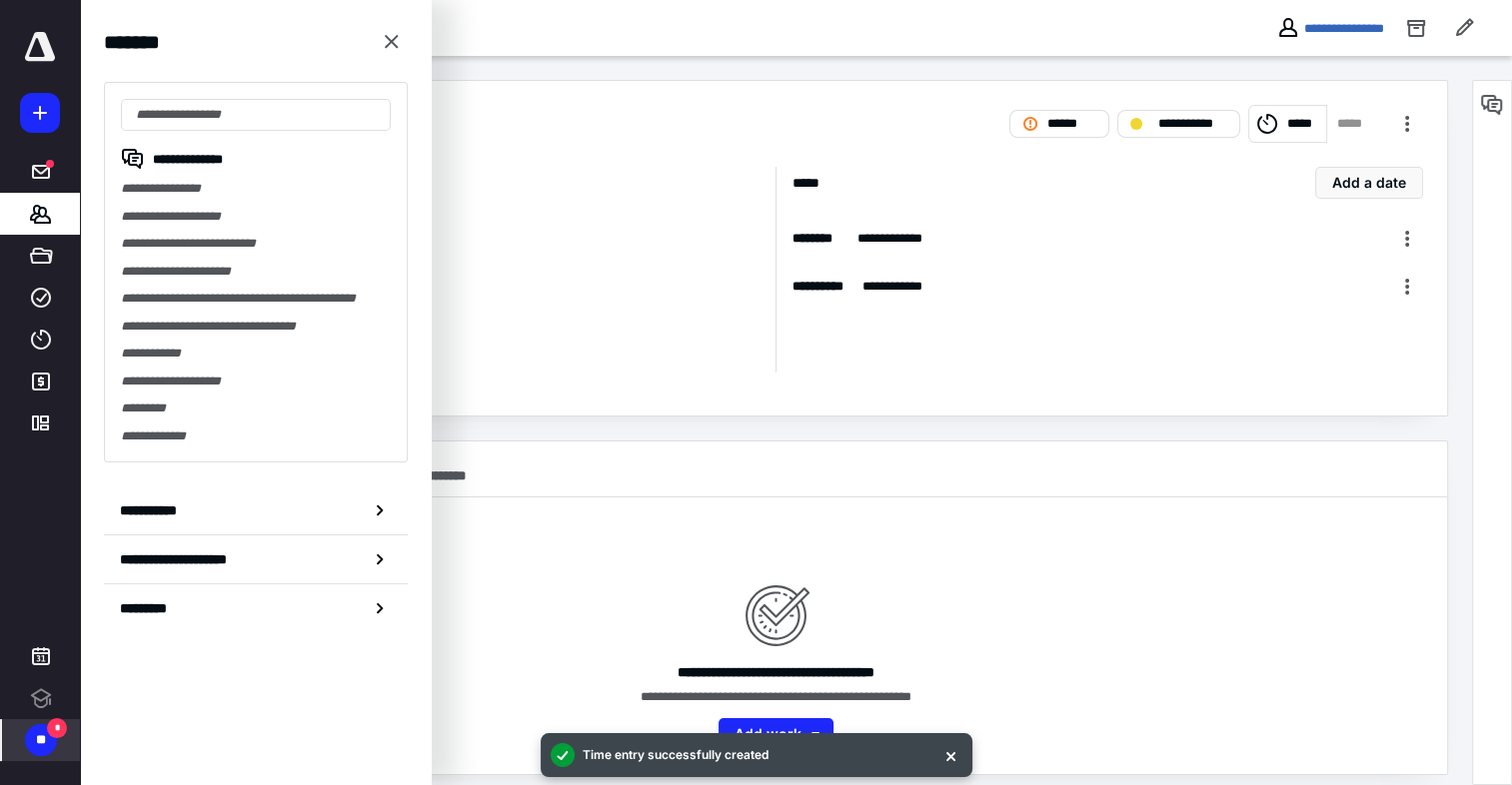 click on "**********" at bounding box center (444, 231) 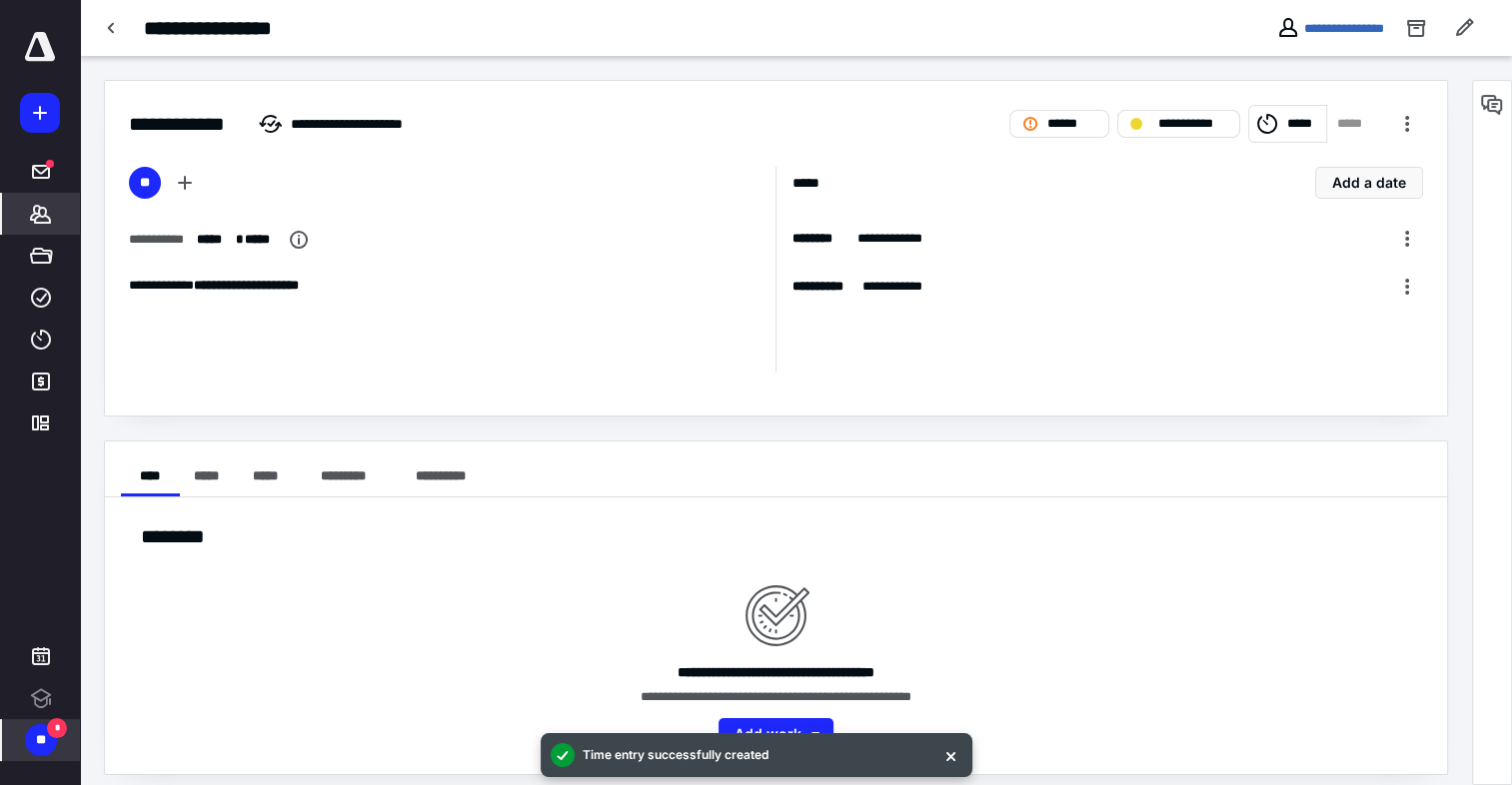 click 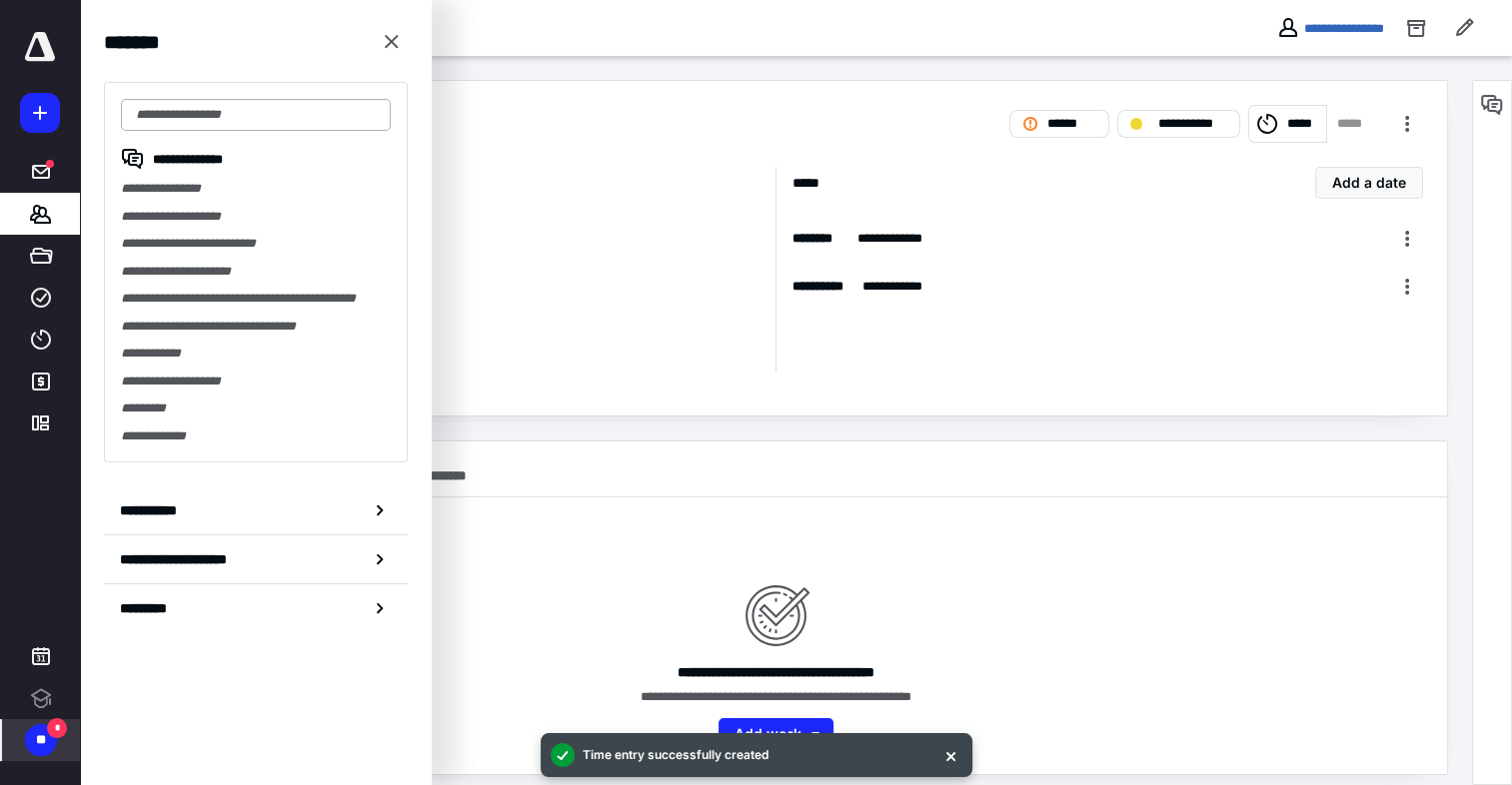 click at bounding box center (256, 115) 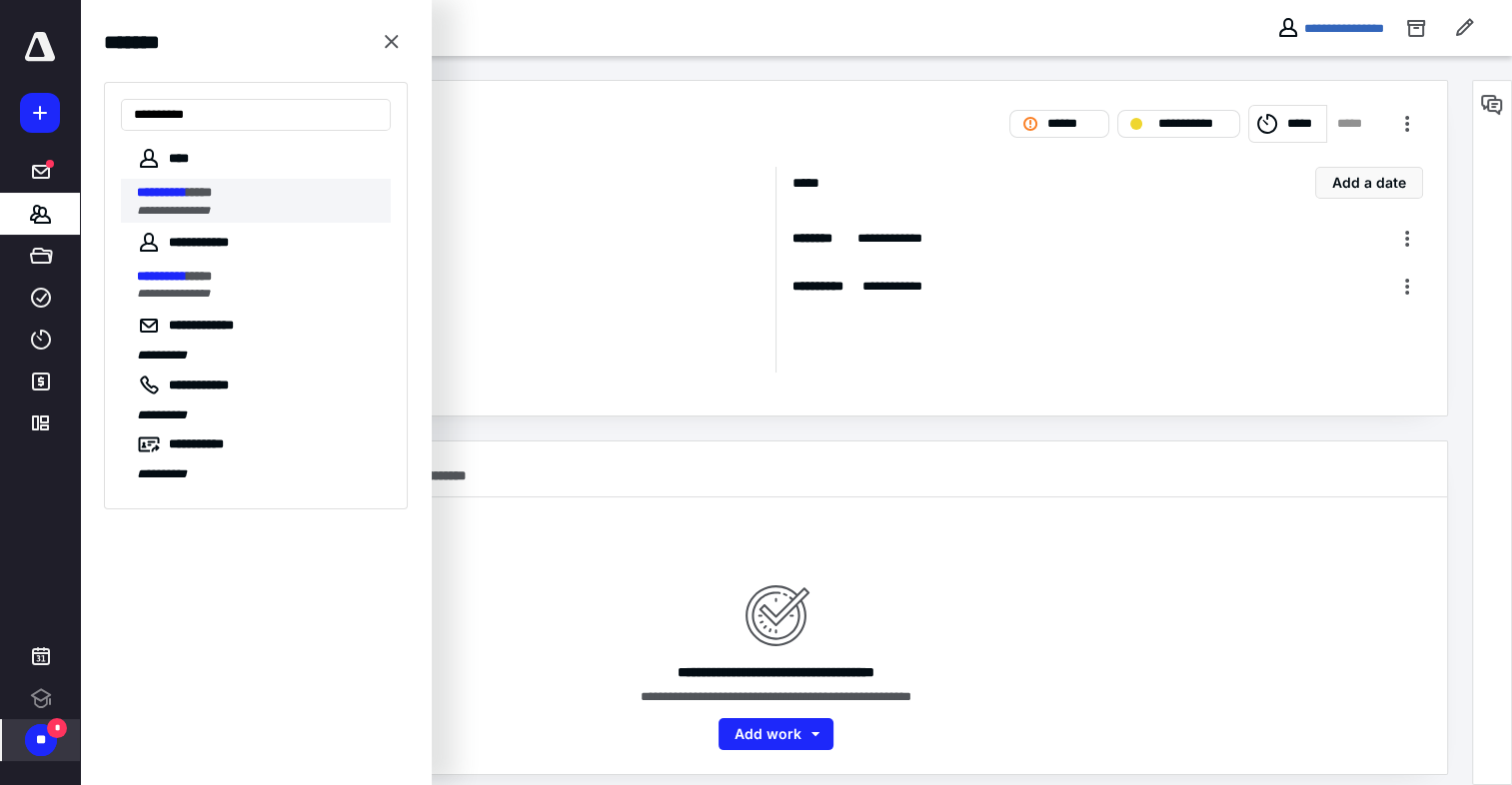 type on "**********" 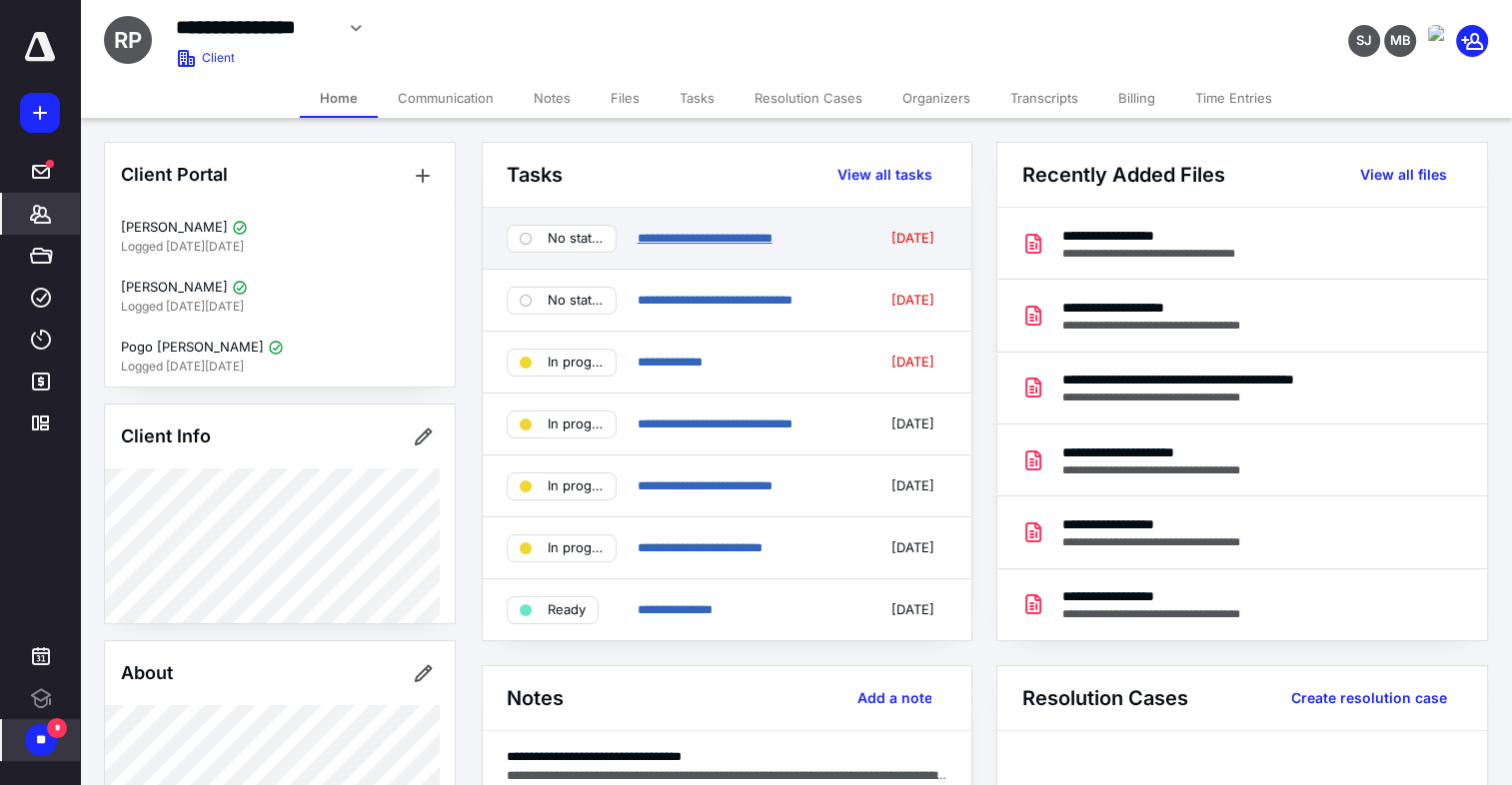 click on "**********" at bounding box center [704, 238] 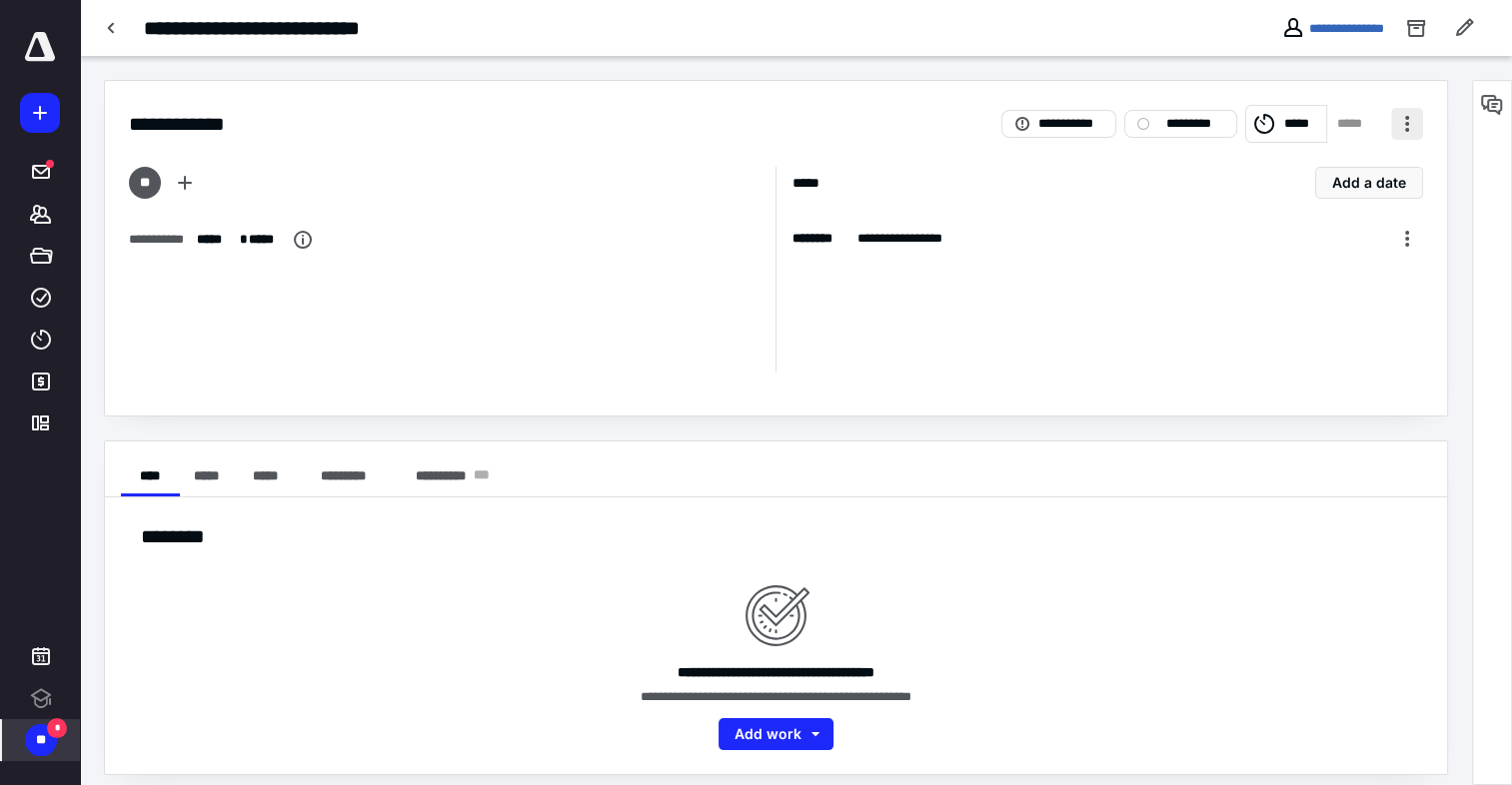 click at bounding box center (1407, 124) 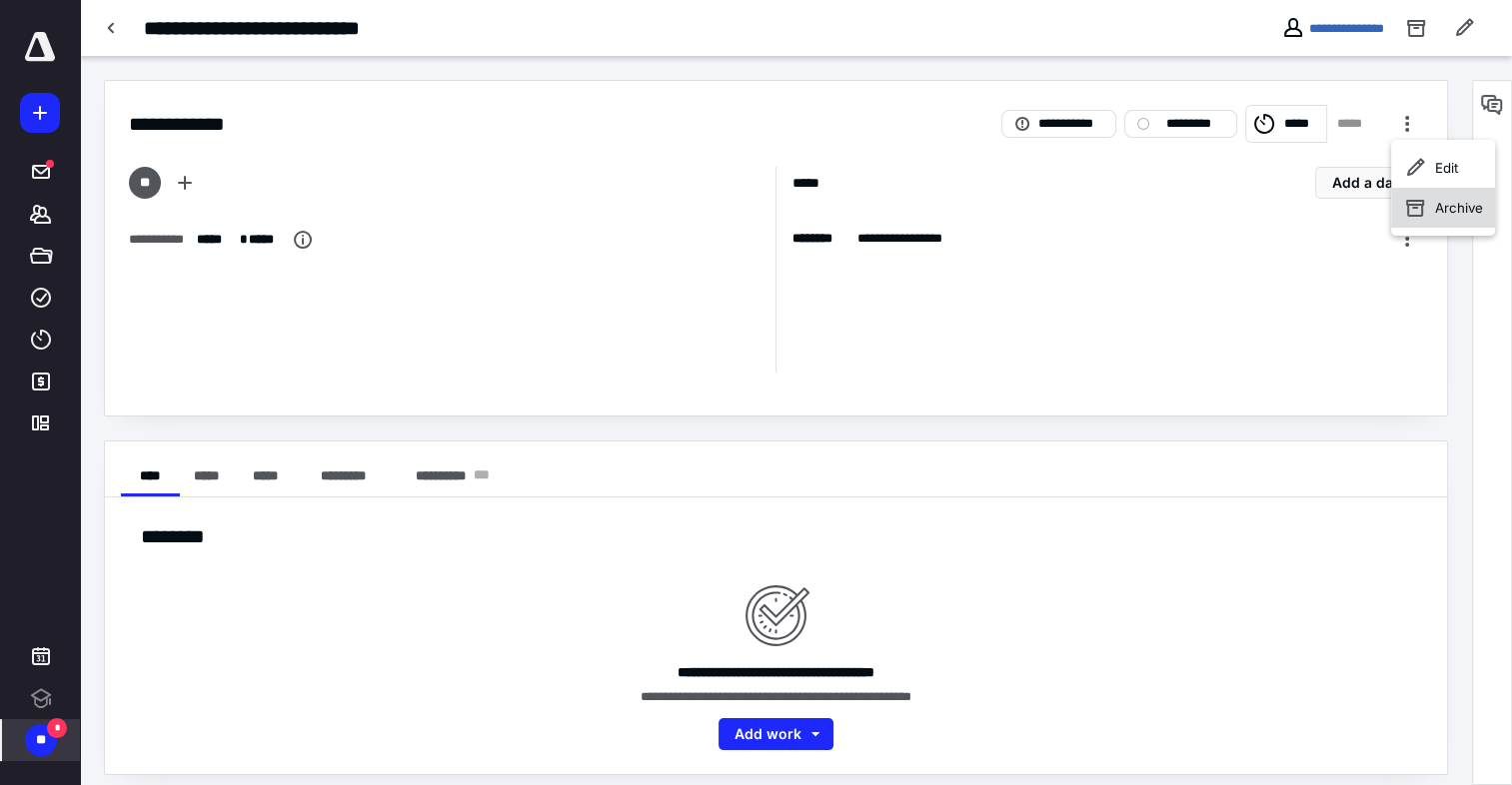 click on "Archive" at bounding box center (1459, 208) 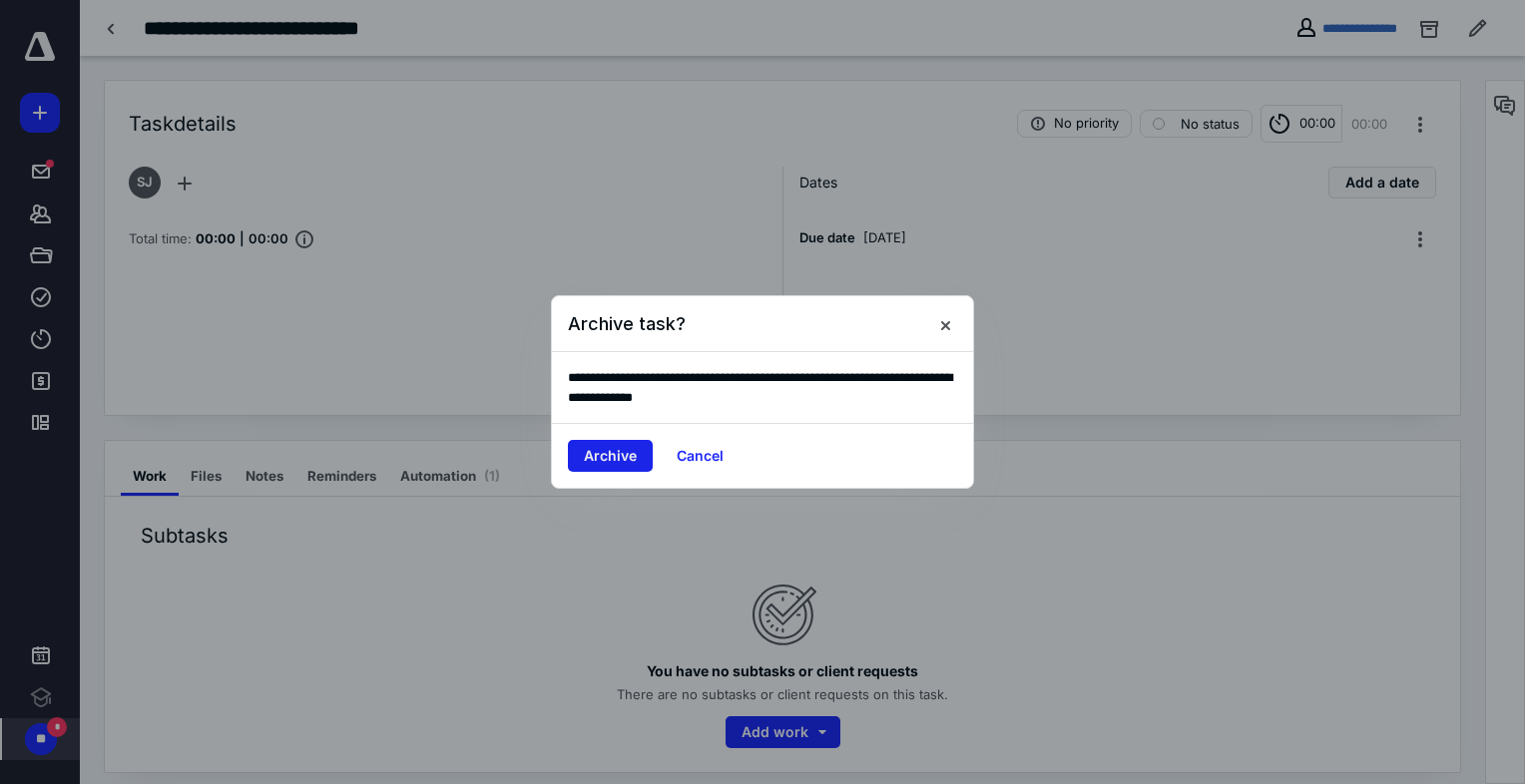 click on "Archive" at bounding box center [610, 456] 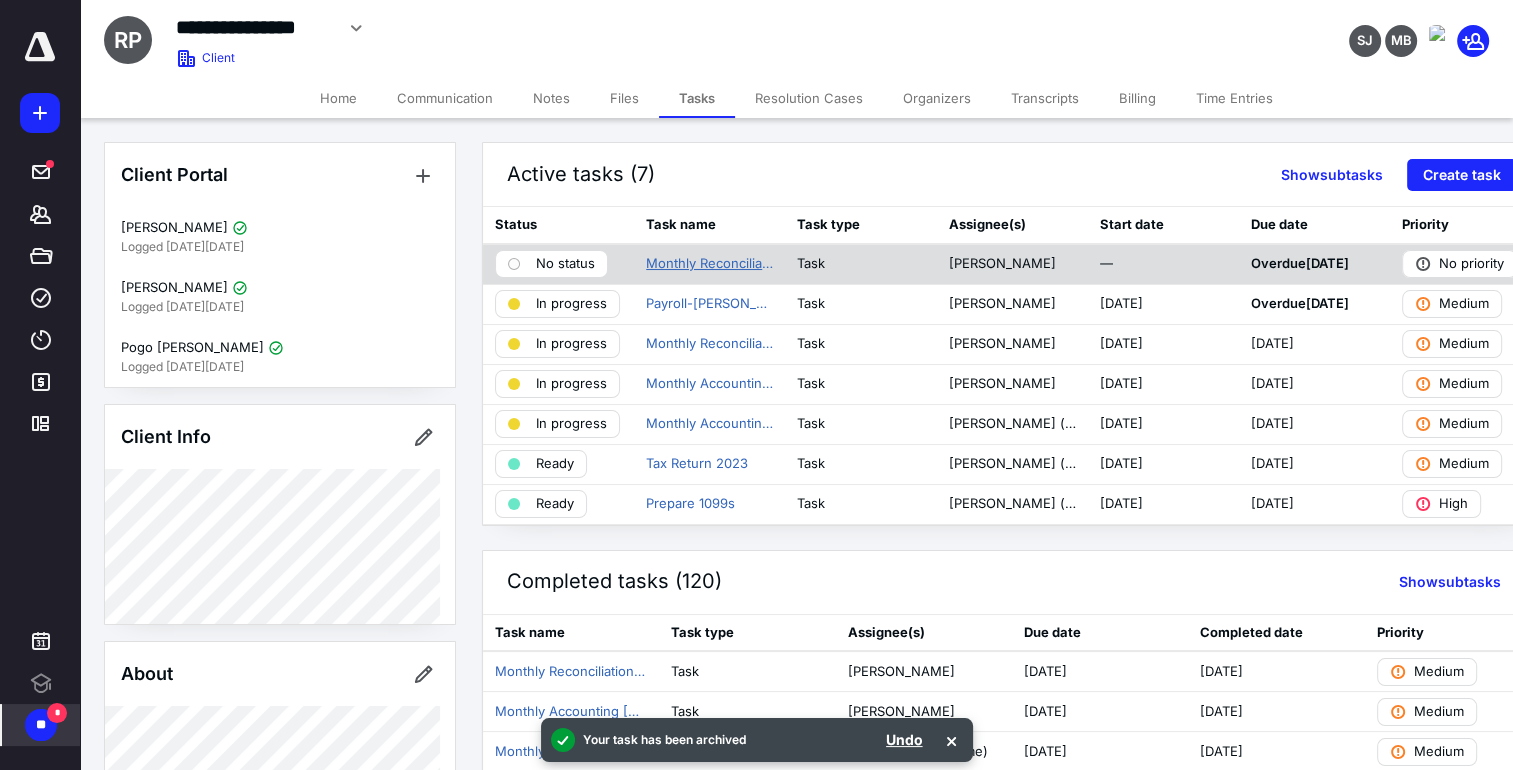 click on "Monthly Reconciliation Finsmart" at bounding box center (709, 264) 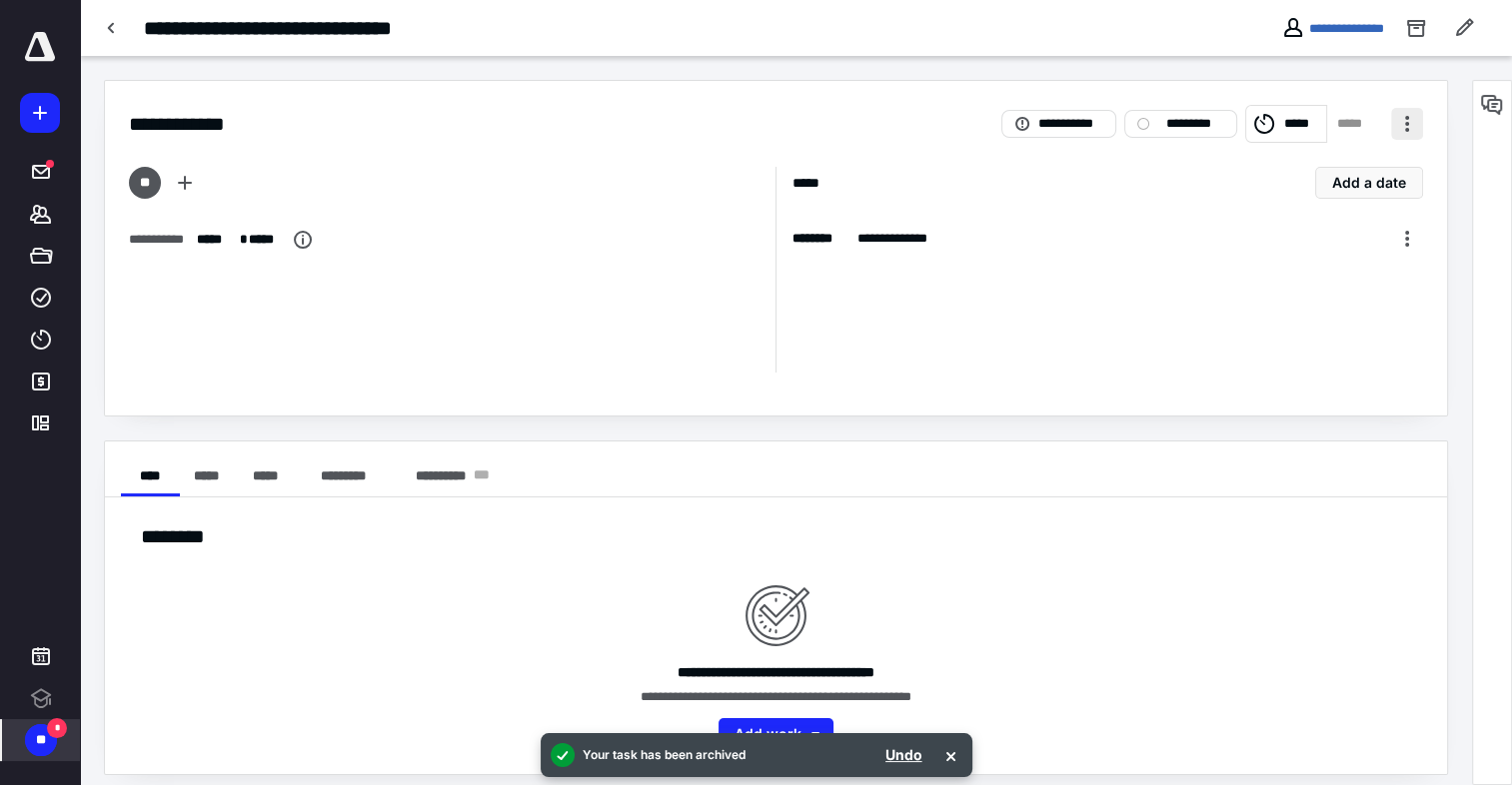 click at bounding box center (1407, 124) 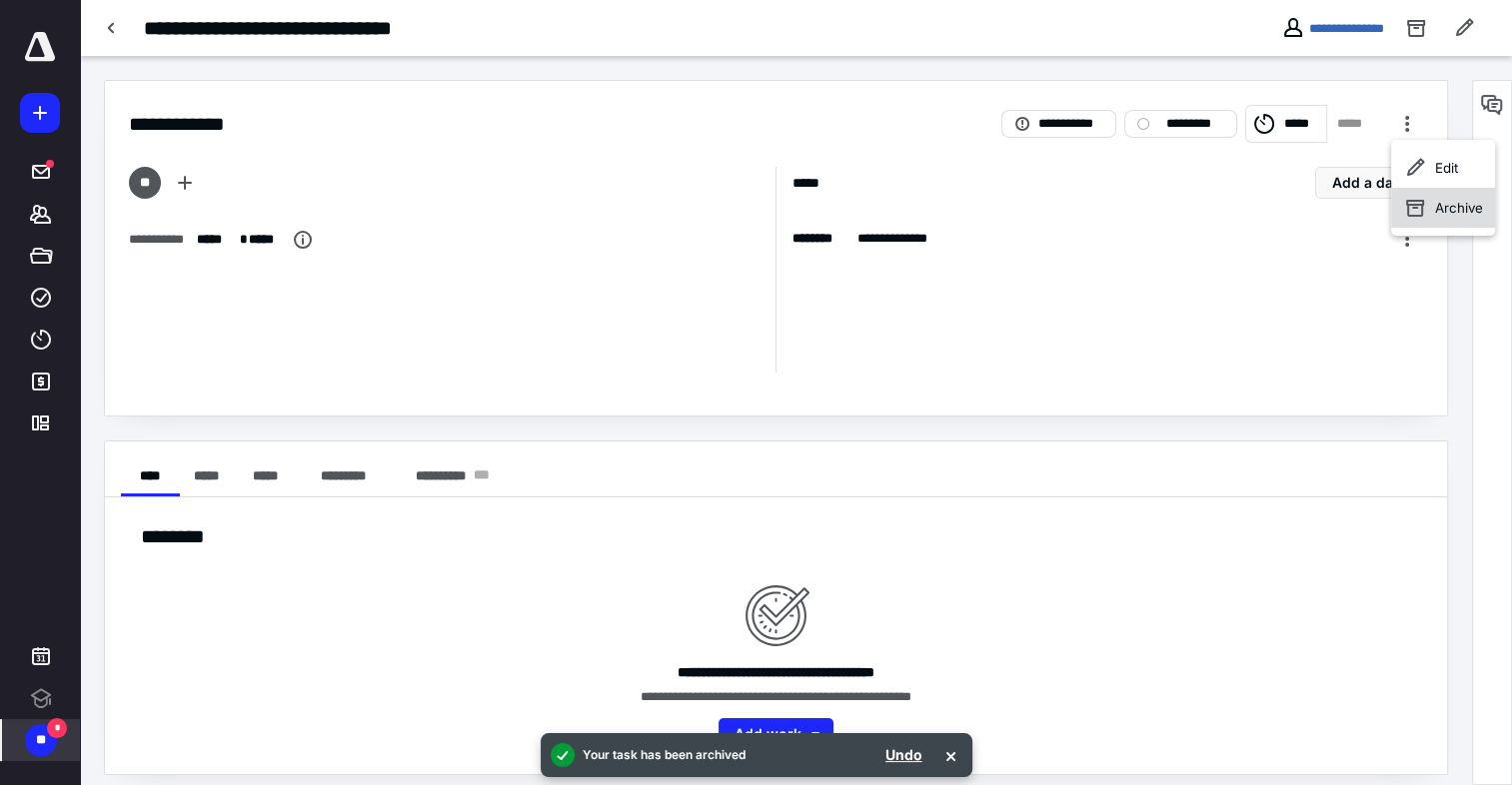click 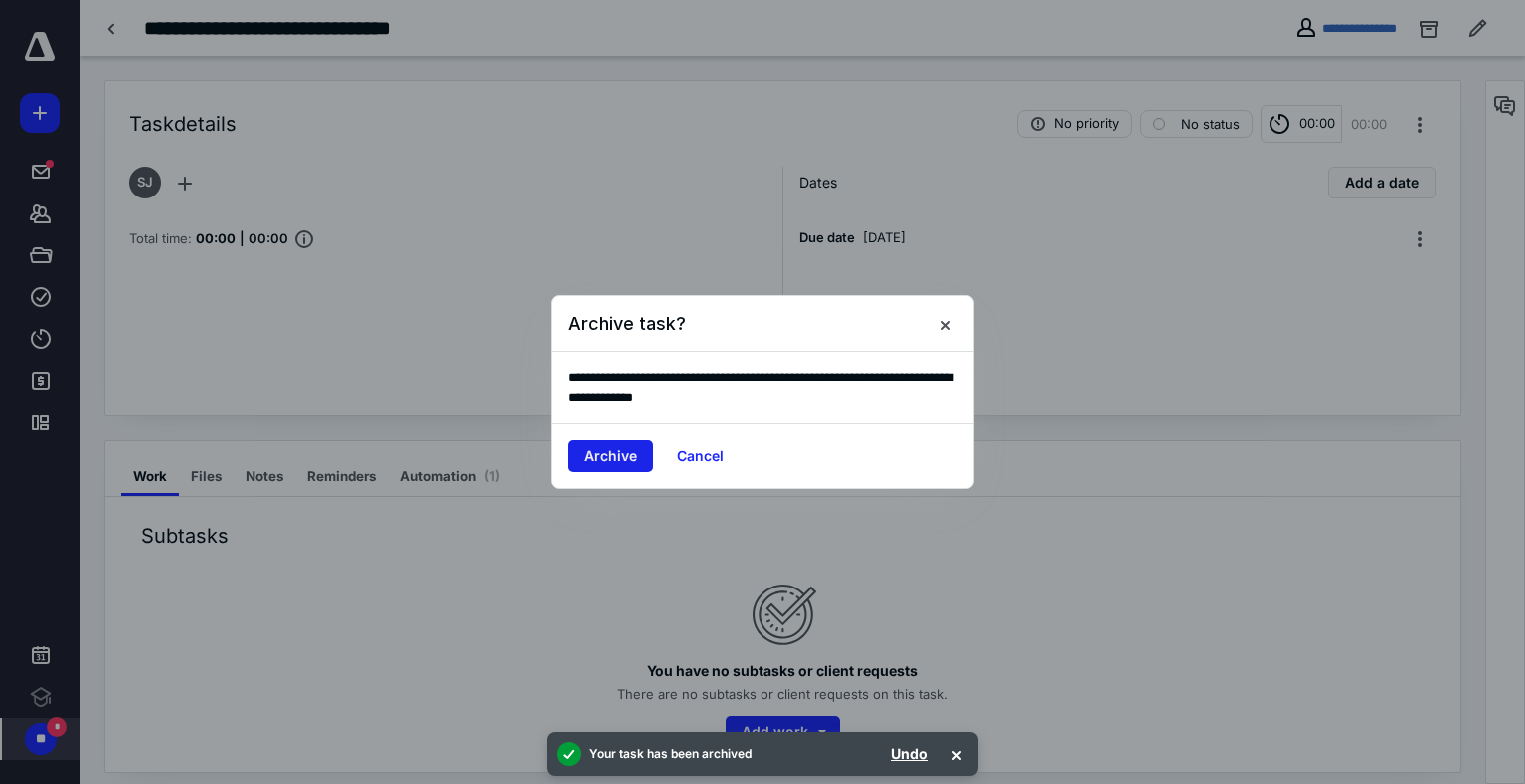 click on "Archive" at bounding box center (610, 456) 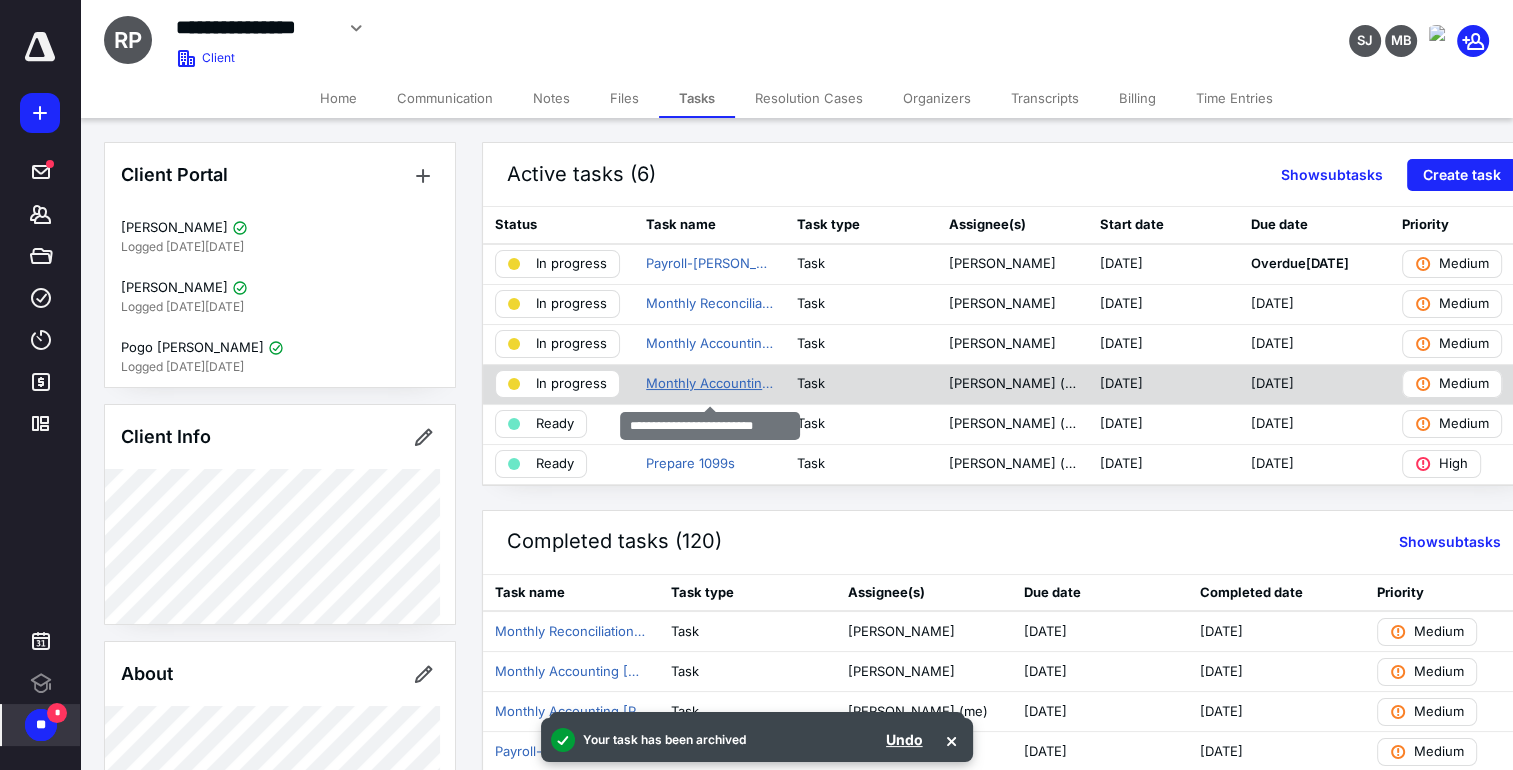 click on "Monthly Accounting [PERSON_NAME]" at bounding box center [709, 384] 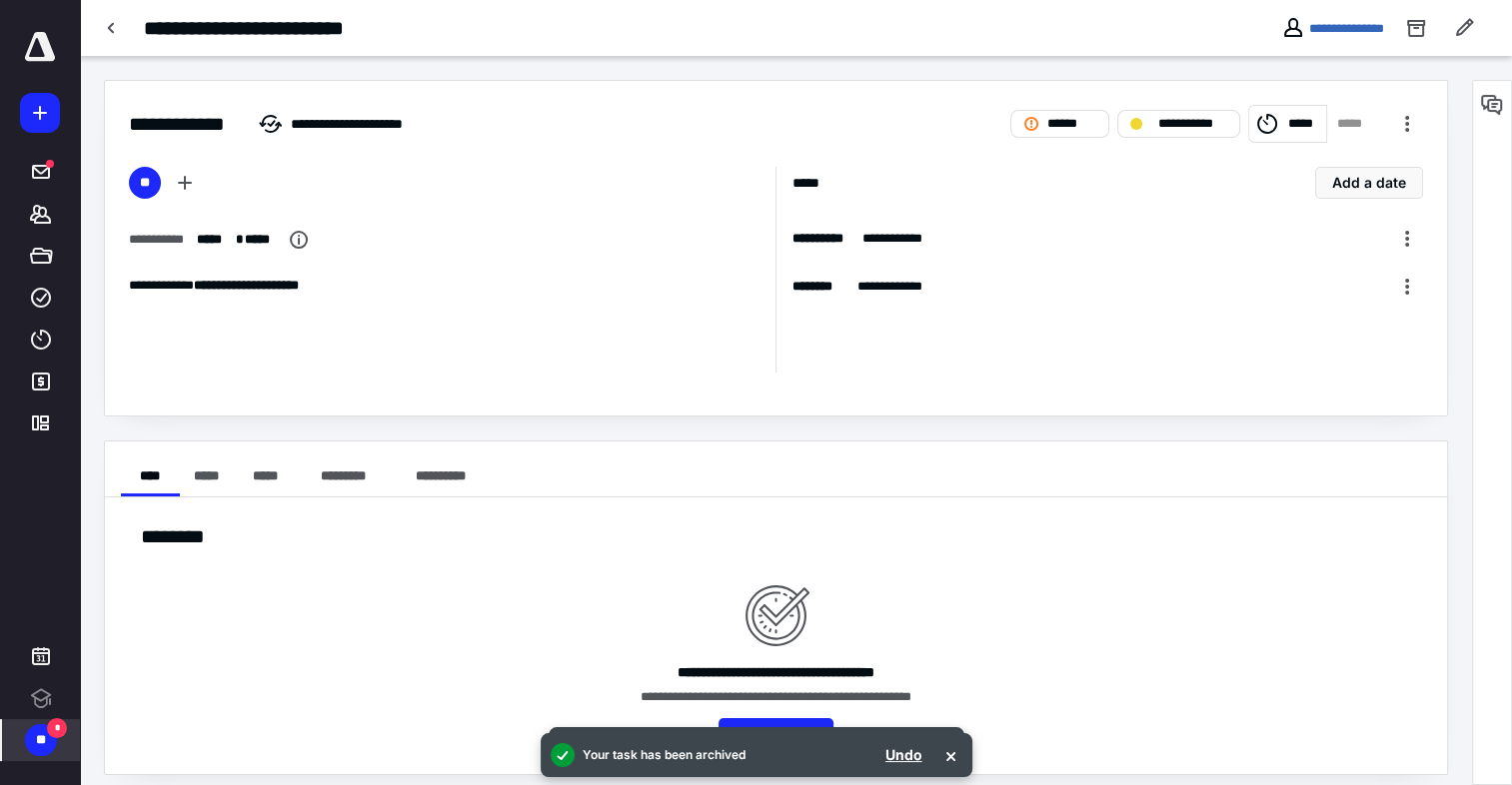 click on "*****" at bounding box center (1303, 124) 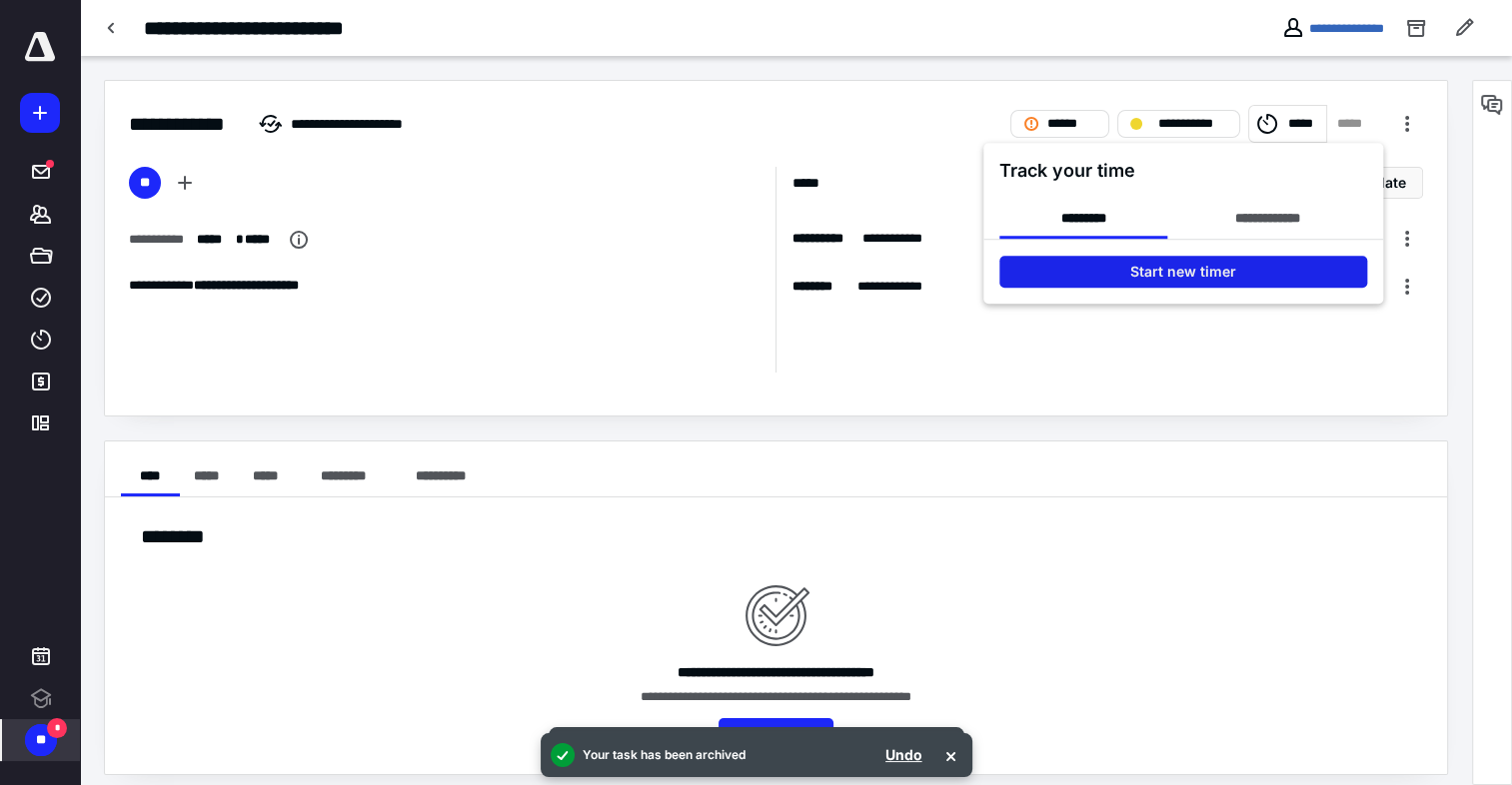 click on "Start new timer" at bounding box center (1183, 272) 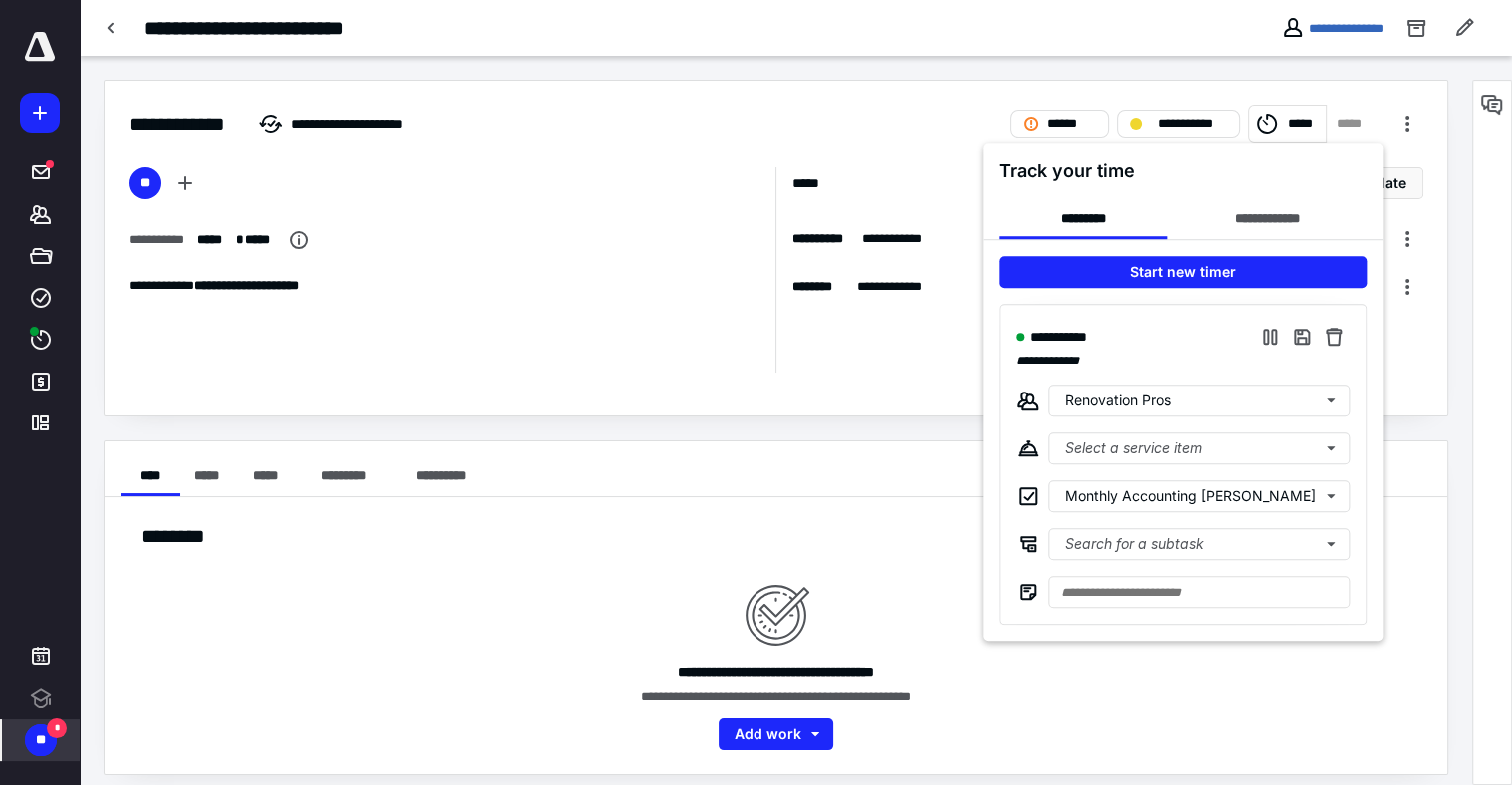 drag, startPoint x: 679, startPoint y: 306, endPoint x: 316, endPoint y: 259, distance: 366.03005 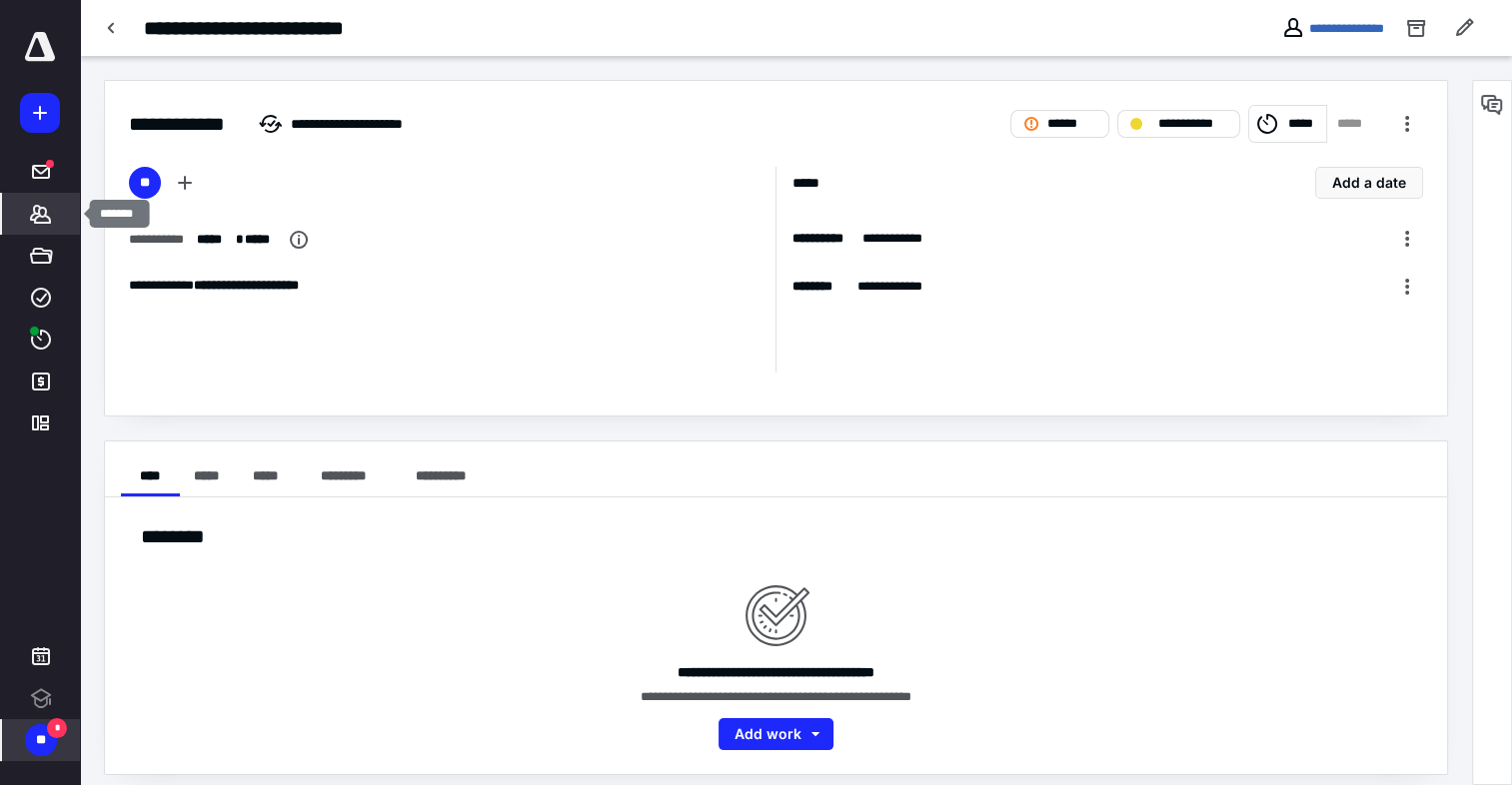 click 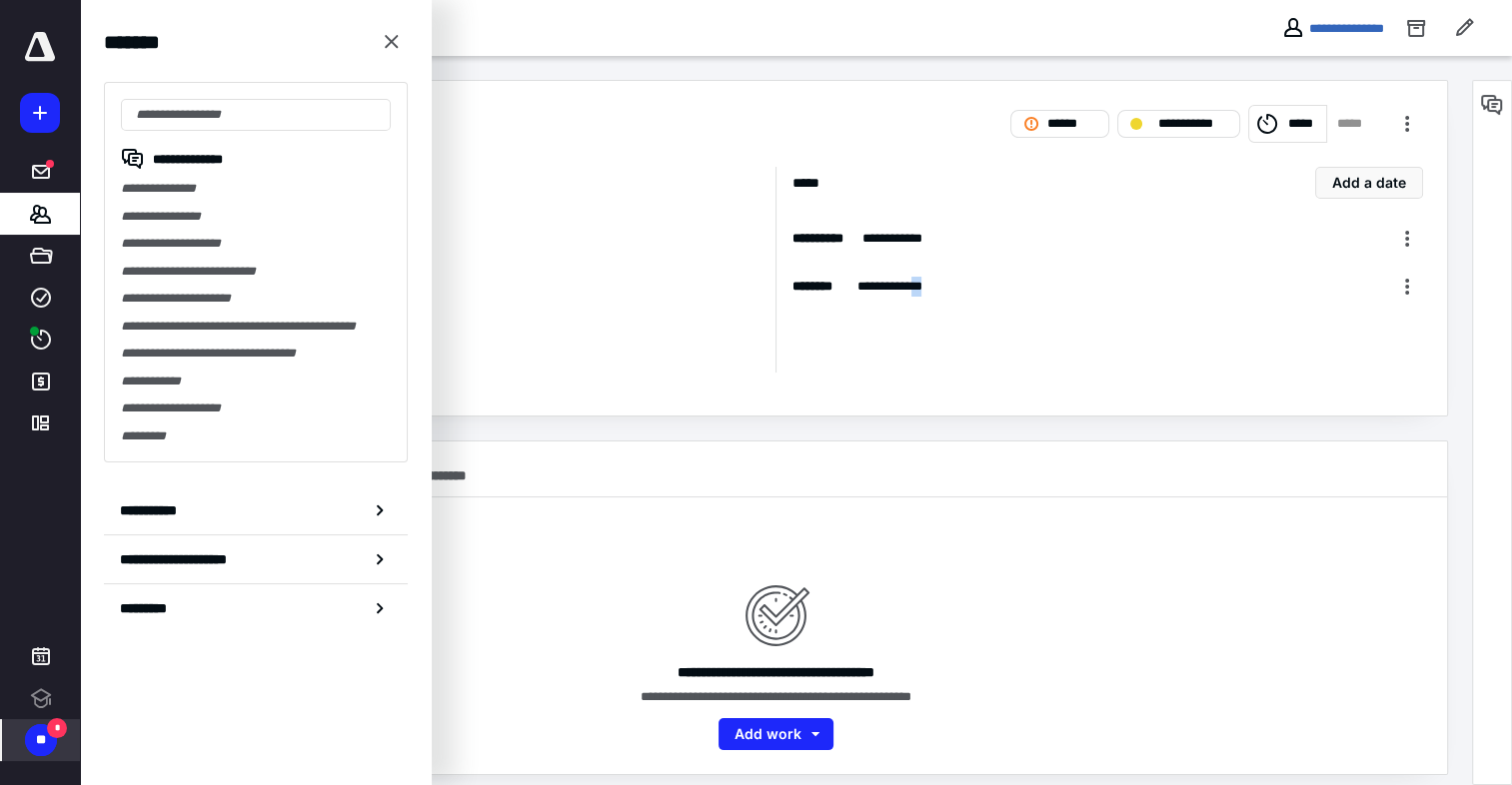 drag, startPoint x: 926, startPoint y: 334, endPoint x: 1065, endPoint y: 305, distance: 141.99296 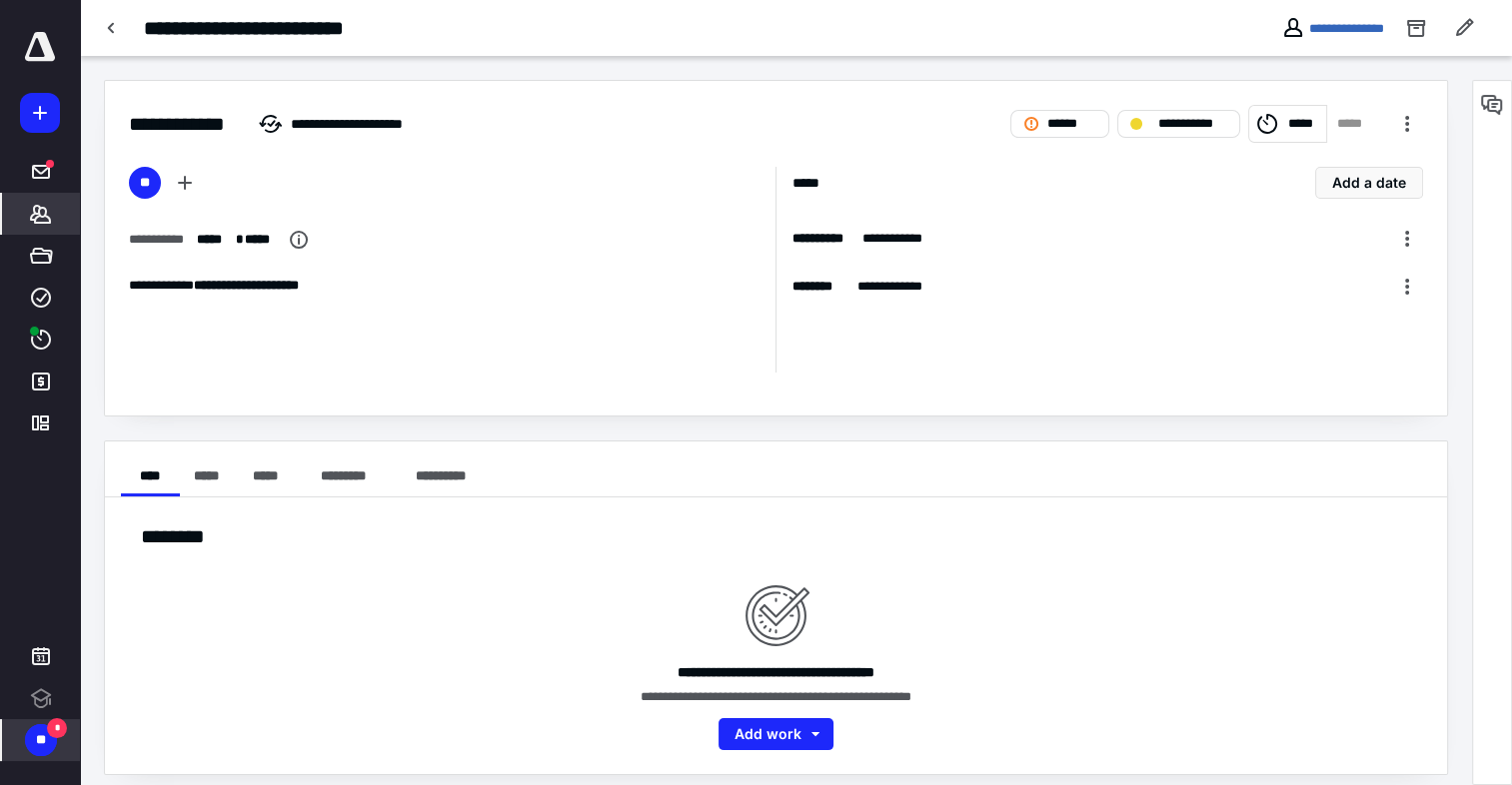 click 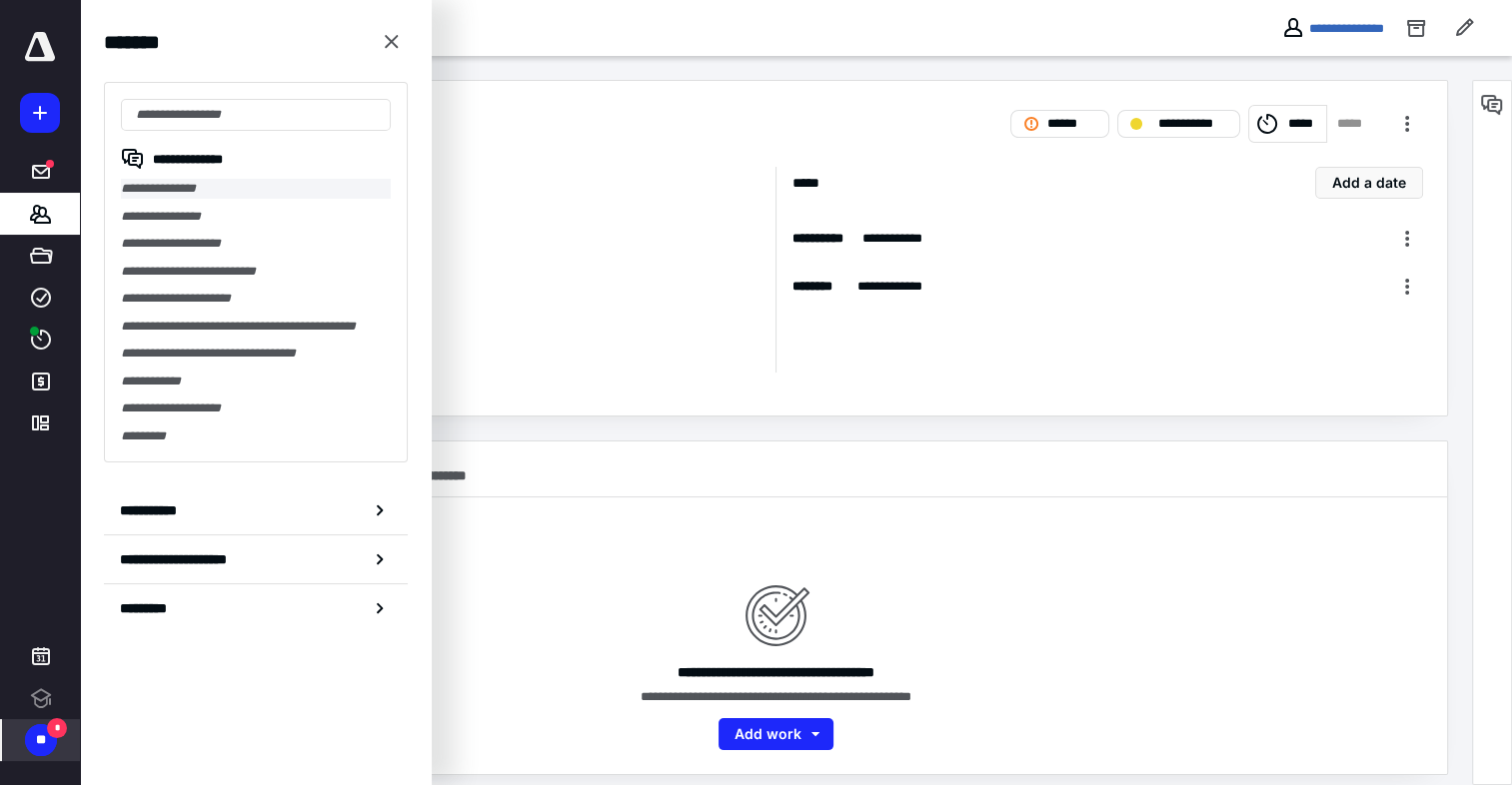 click on "**********" at bounding box center (256, 189) 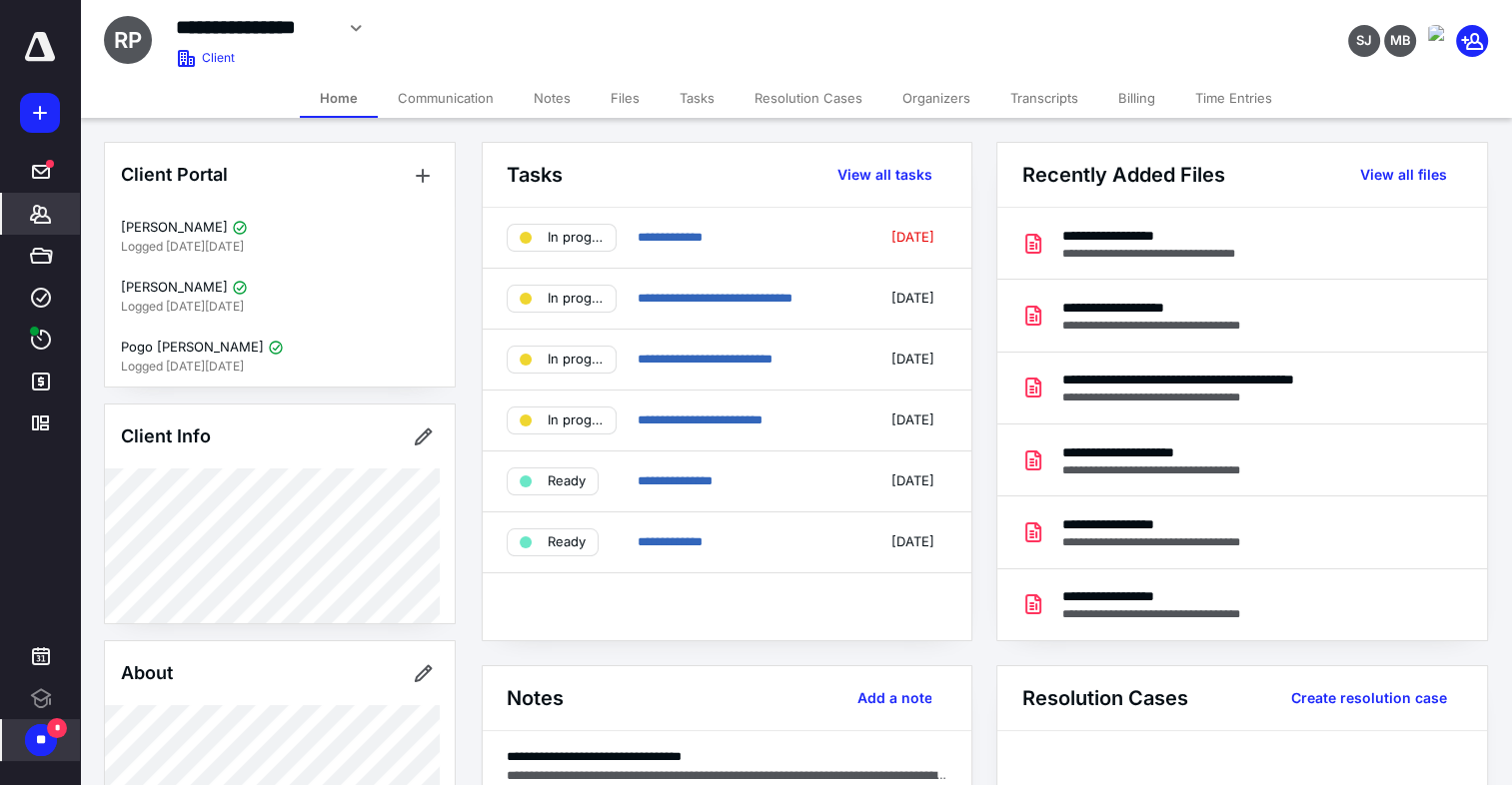 click on "**" at bounding box center (41, 740) 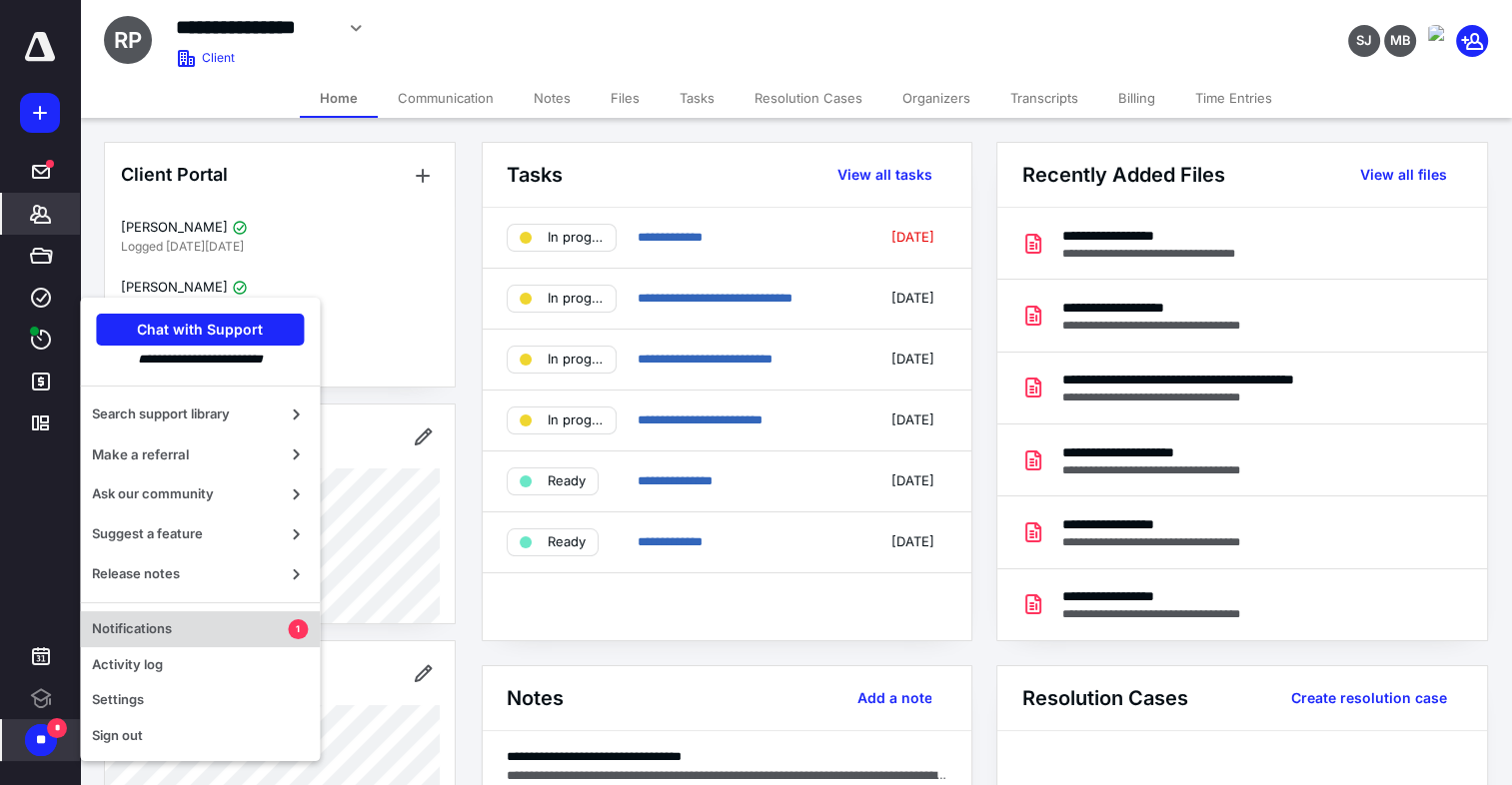 click on "Notifications" at bounding box center (190, 629) 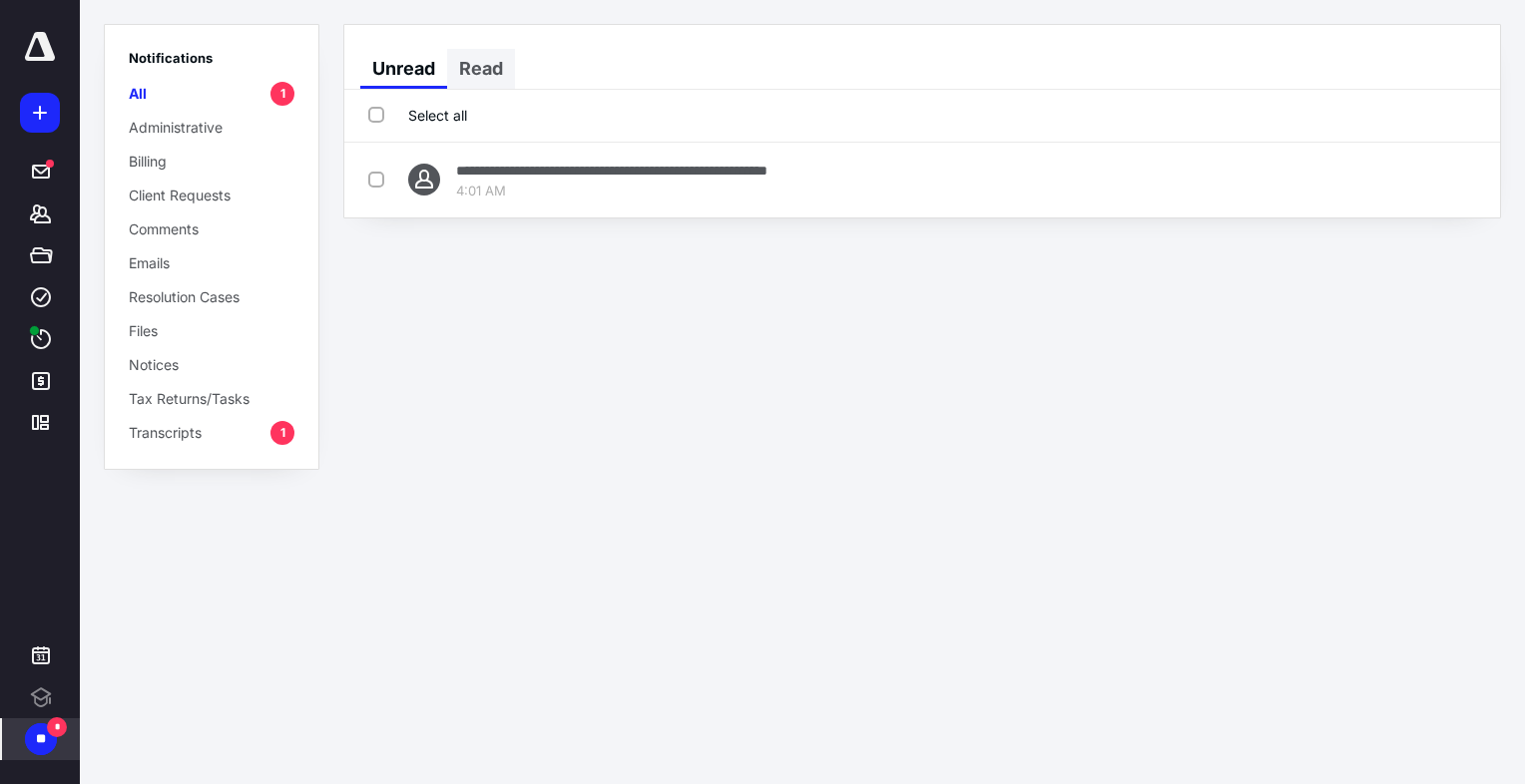 click on "Read" at bounding box center [481, 69] 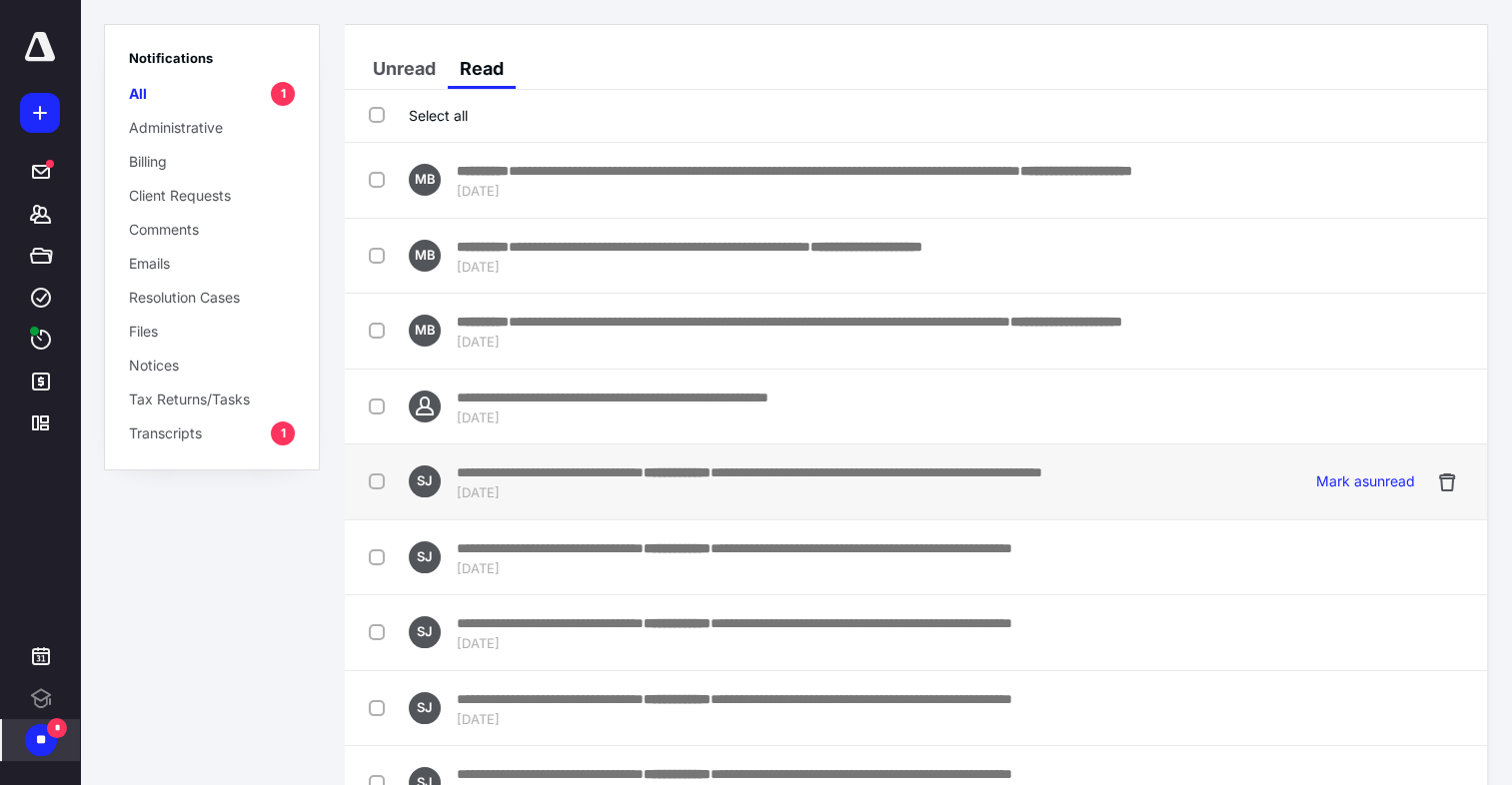 click on "[DATE]" at bounding box center (750, 493) 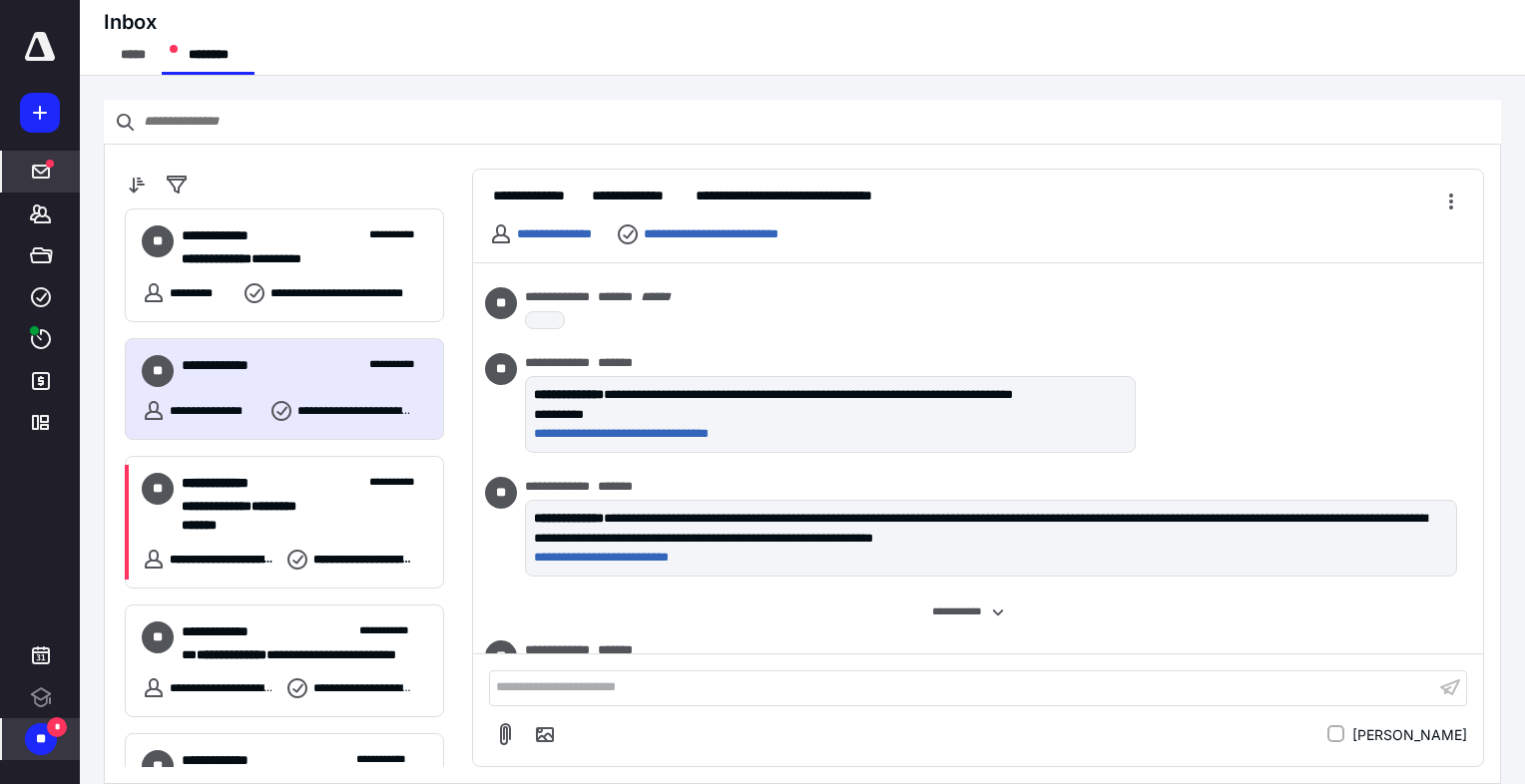 scroll, scrollTop: 7081, scrollLeft: 0, axis: vertical 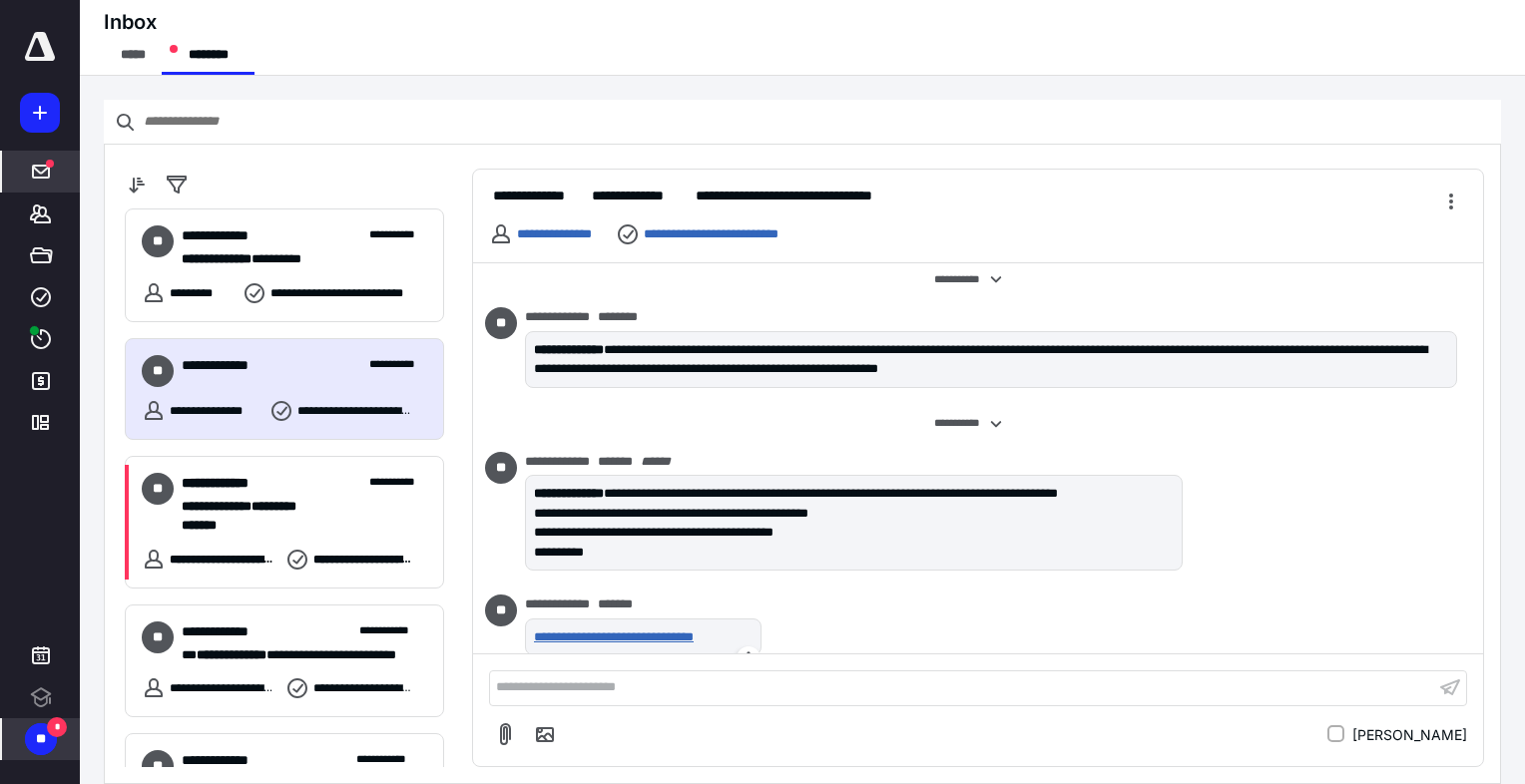 click on "**********" at bounding box center [639, 637] 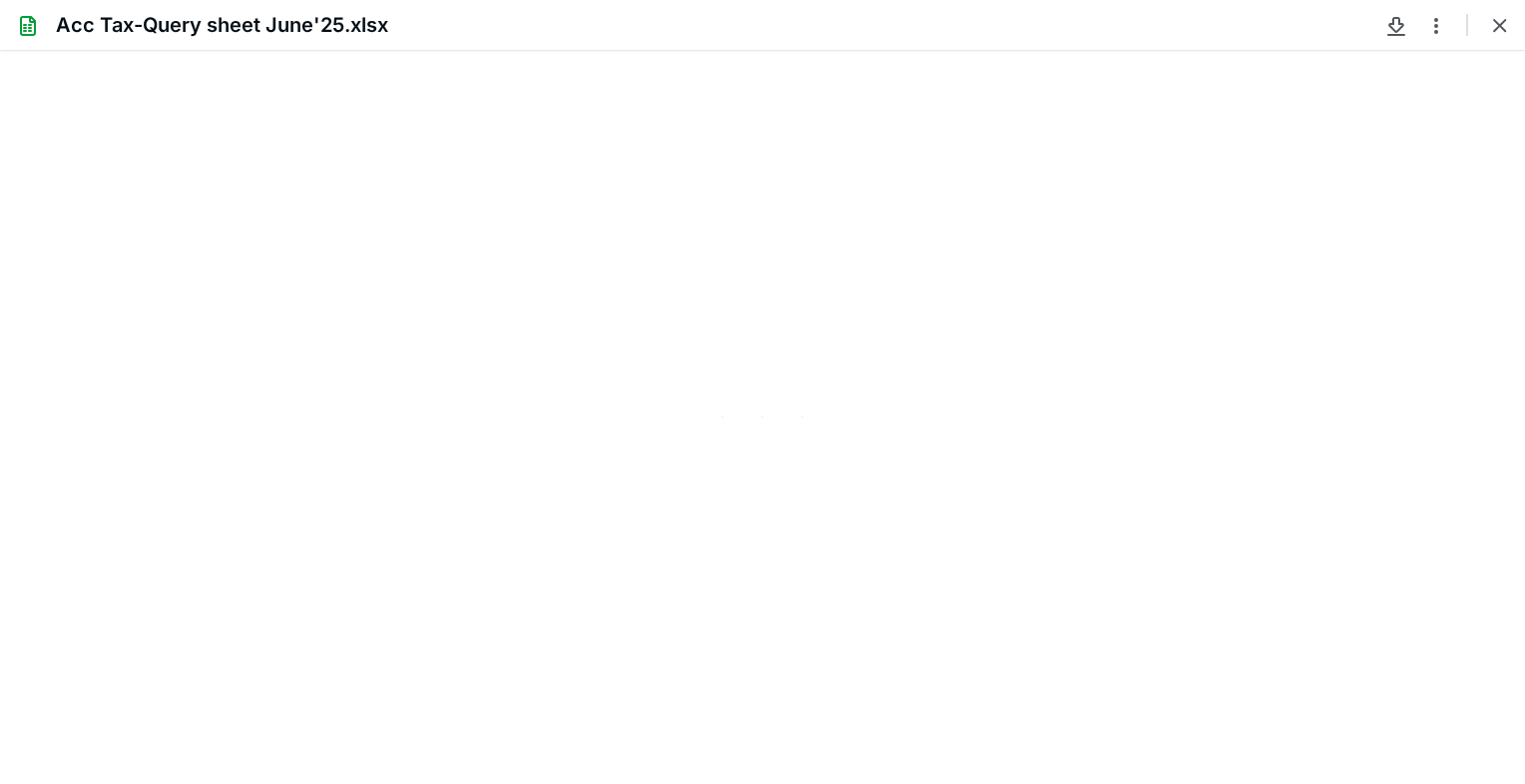 scroll, scrollTop: 0, scrollLeft: 0, axis: both 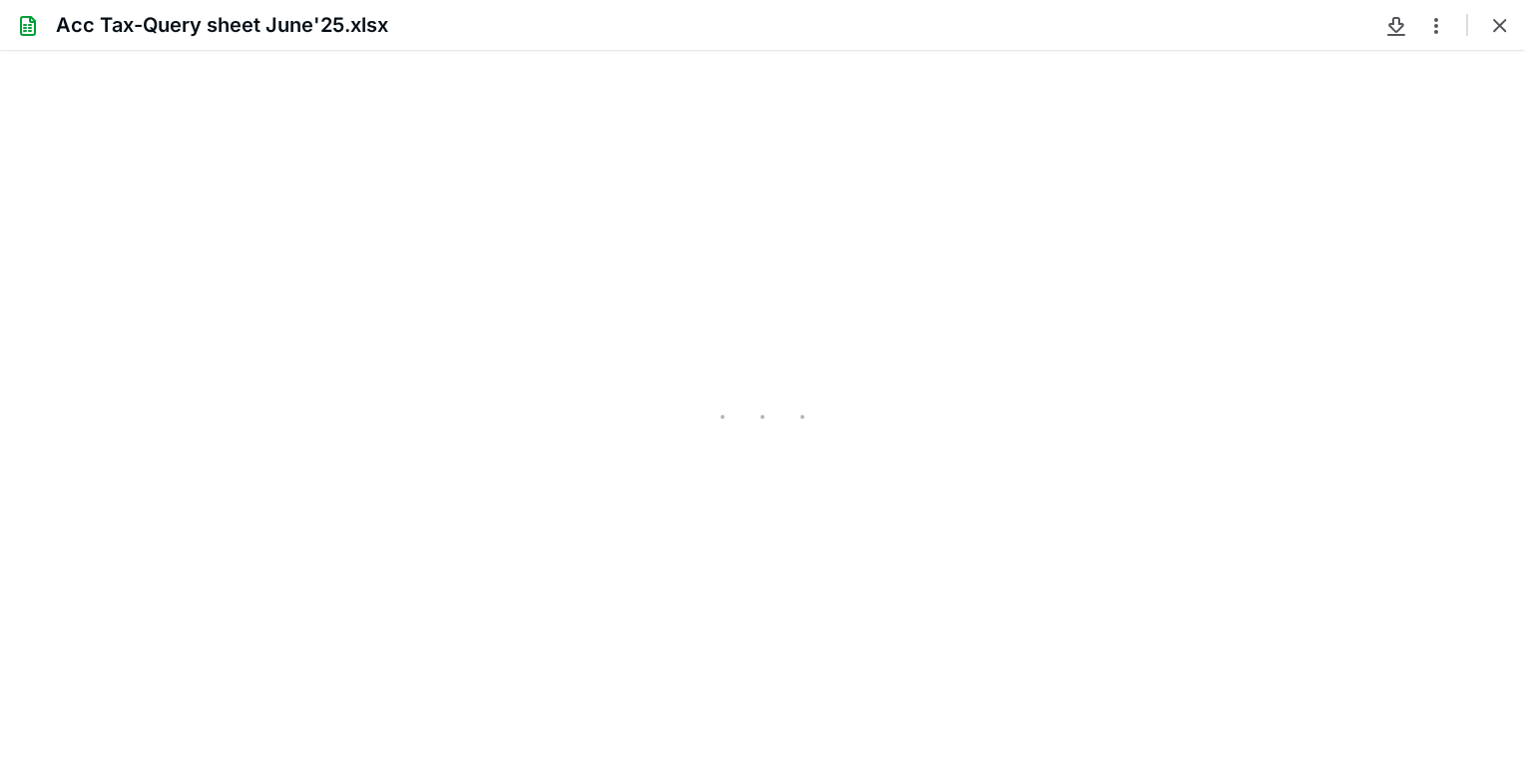 type on "128" 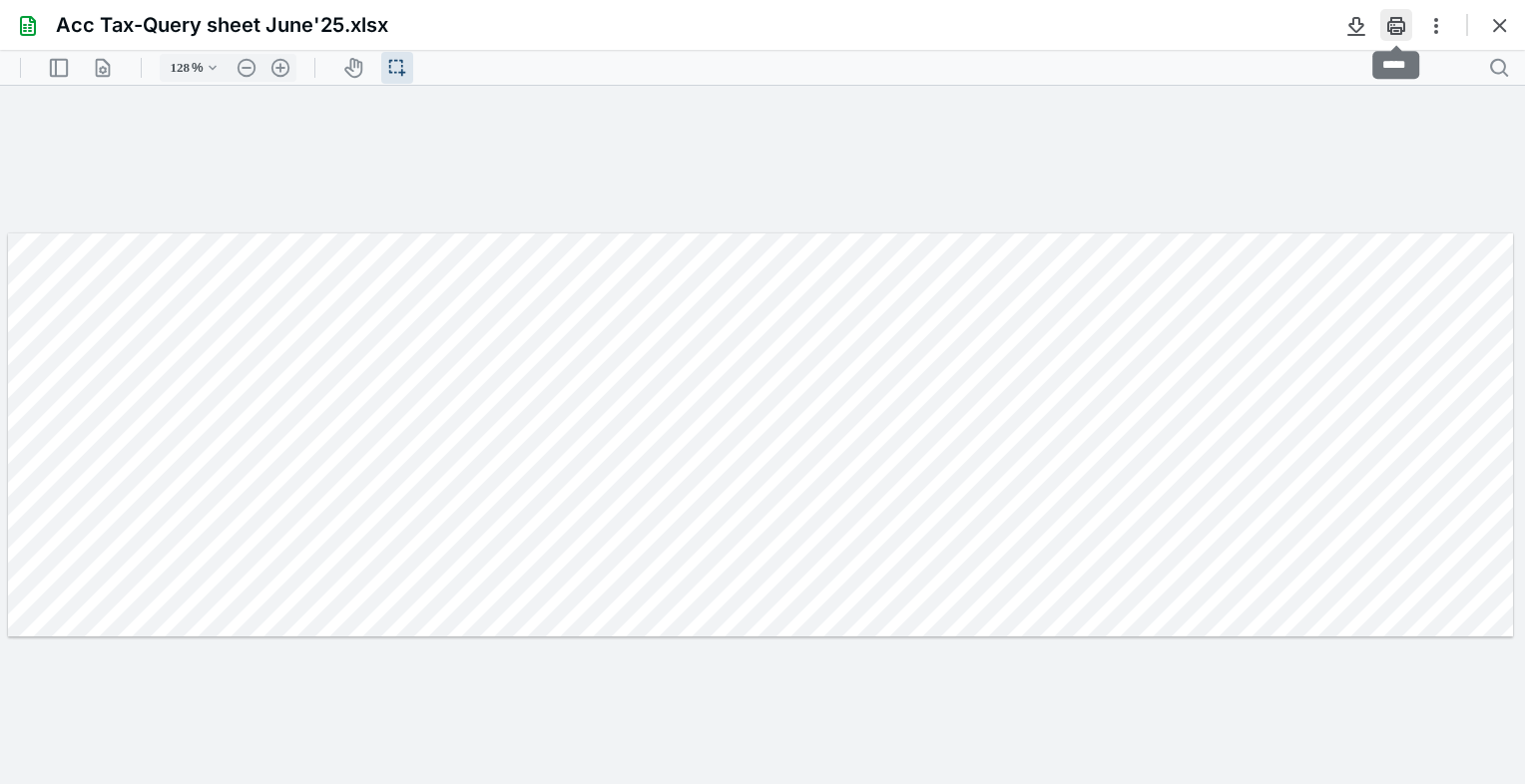 click at bounding box center [1396, 25] 